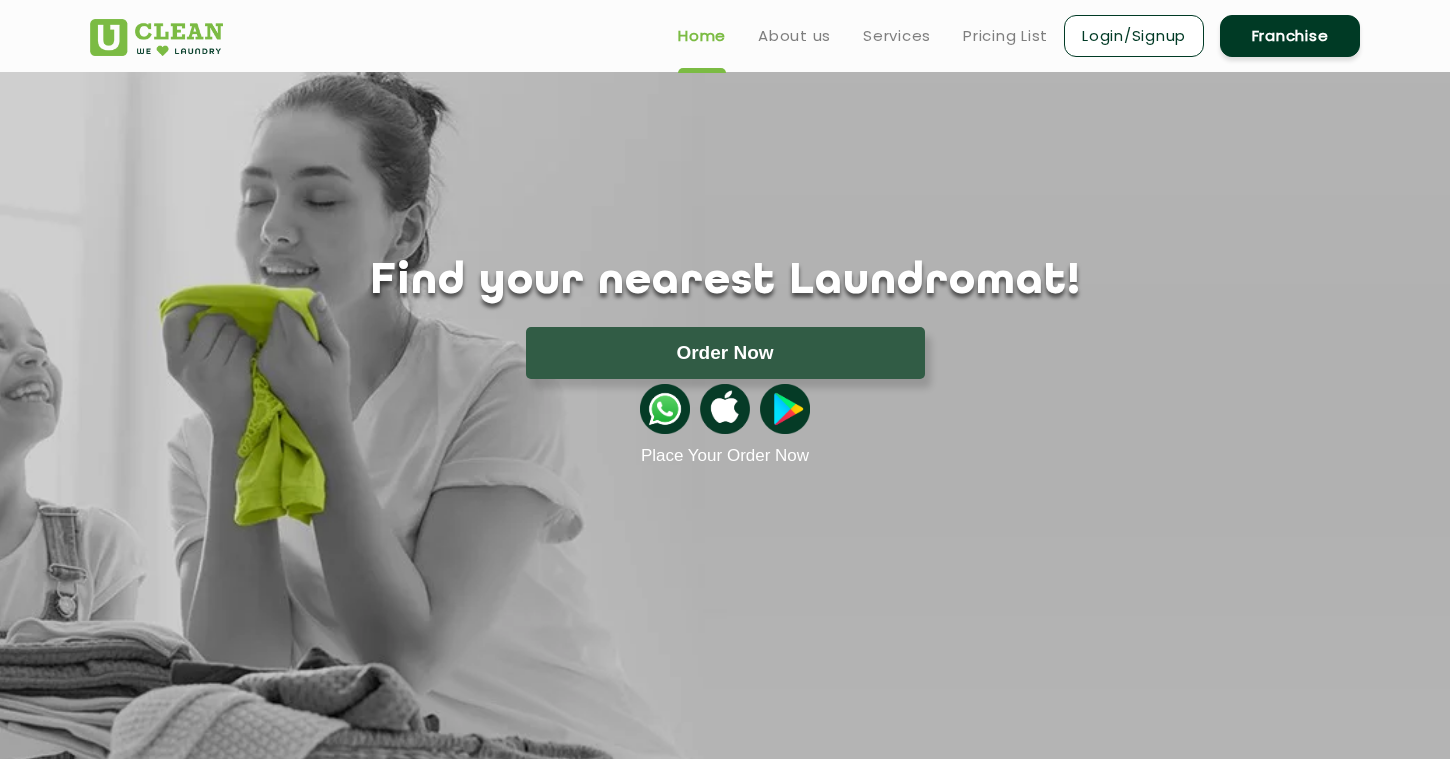 scroll, scrollTop: 0, scrollLeft: 0, axis: both 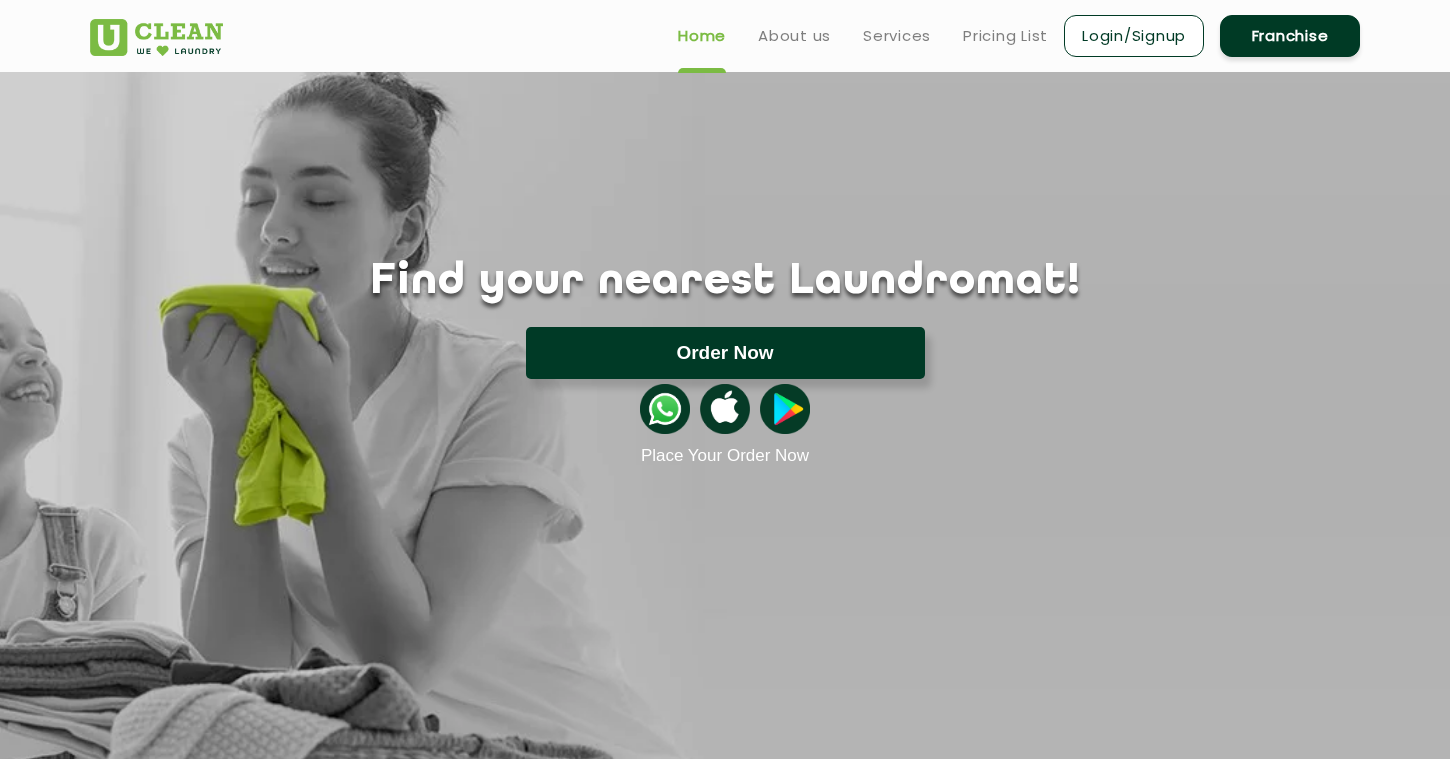 click on "Order Now" 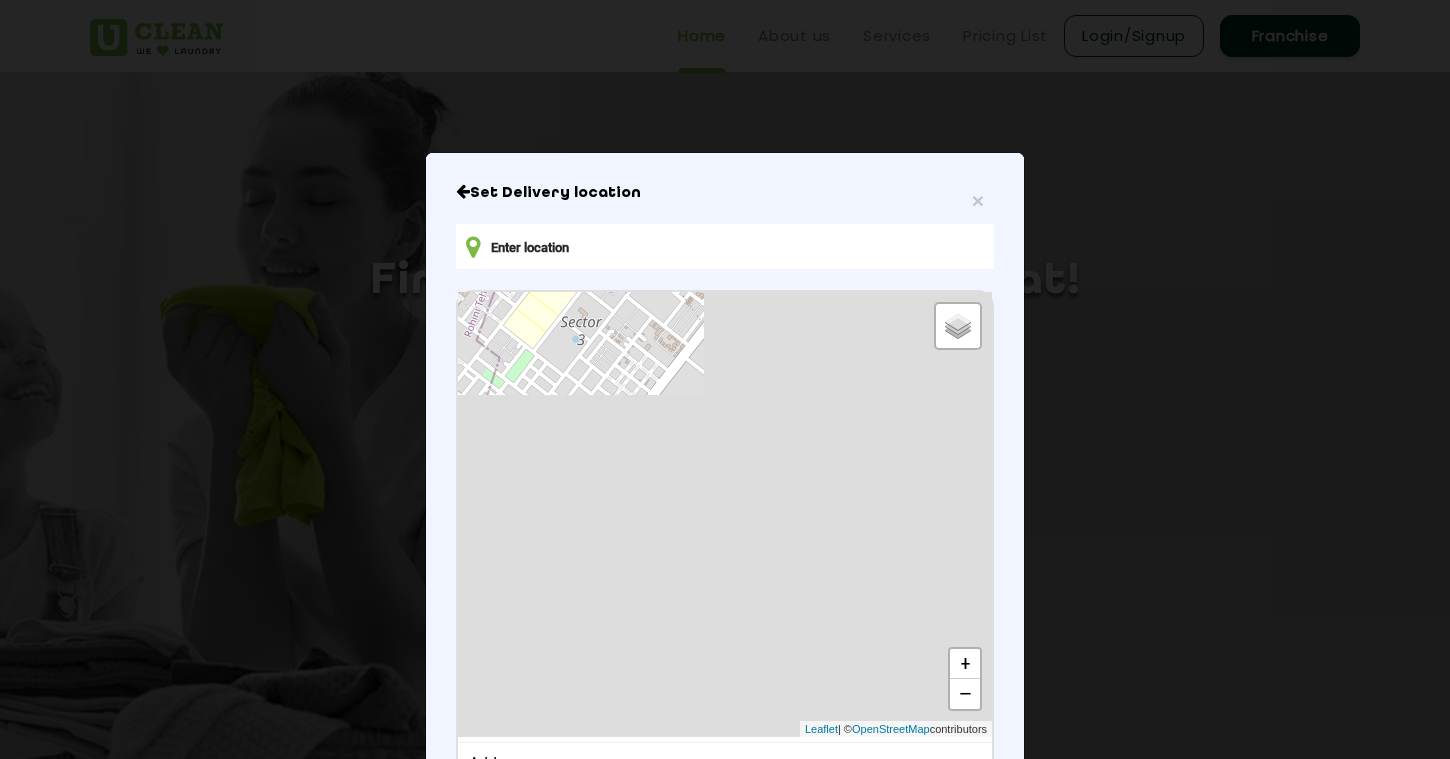click at bounding box center (725, 246) 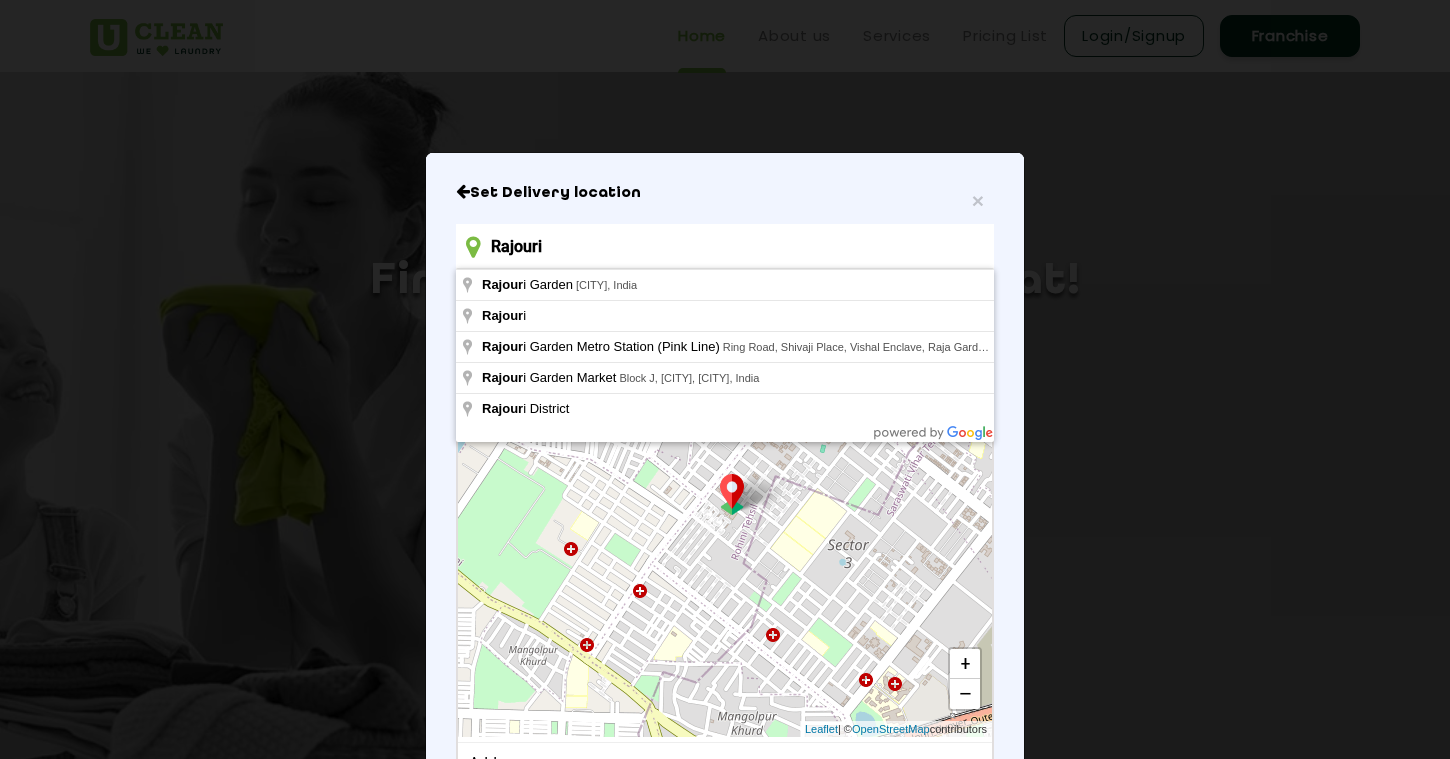 type on "[CITY], [CITY], India" 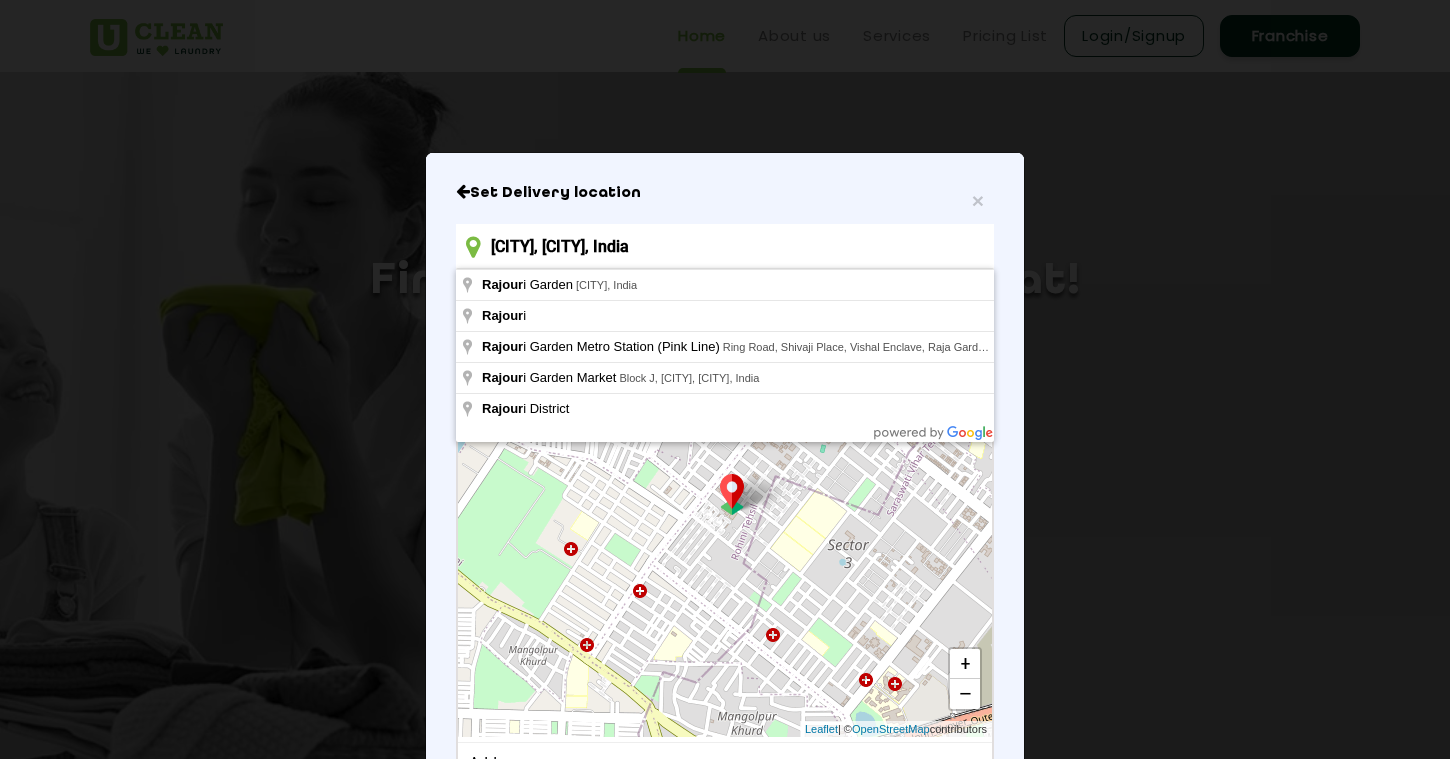 drag, startPoint x: 786, startPoint y: 239, endPoint x: 746, endPoint y: 287, distance: 62.482 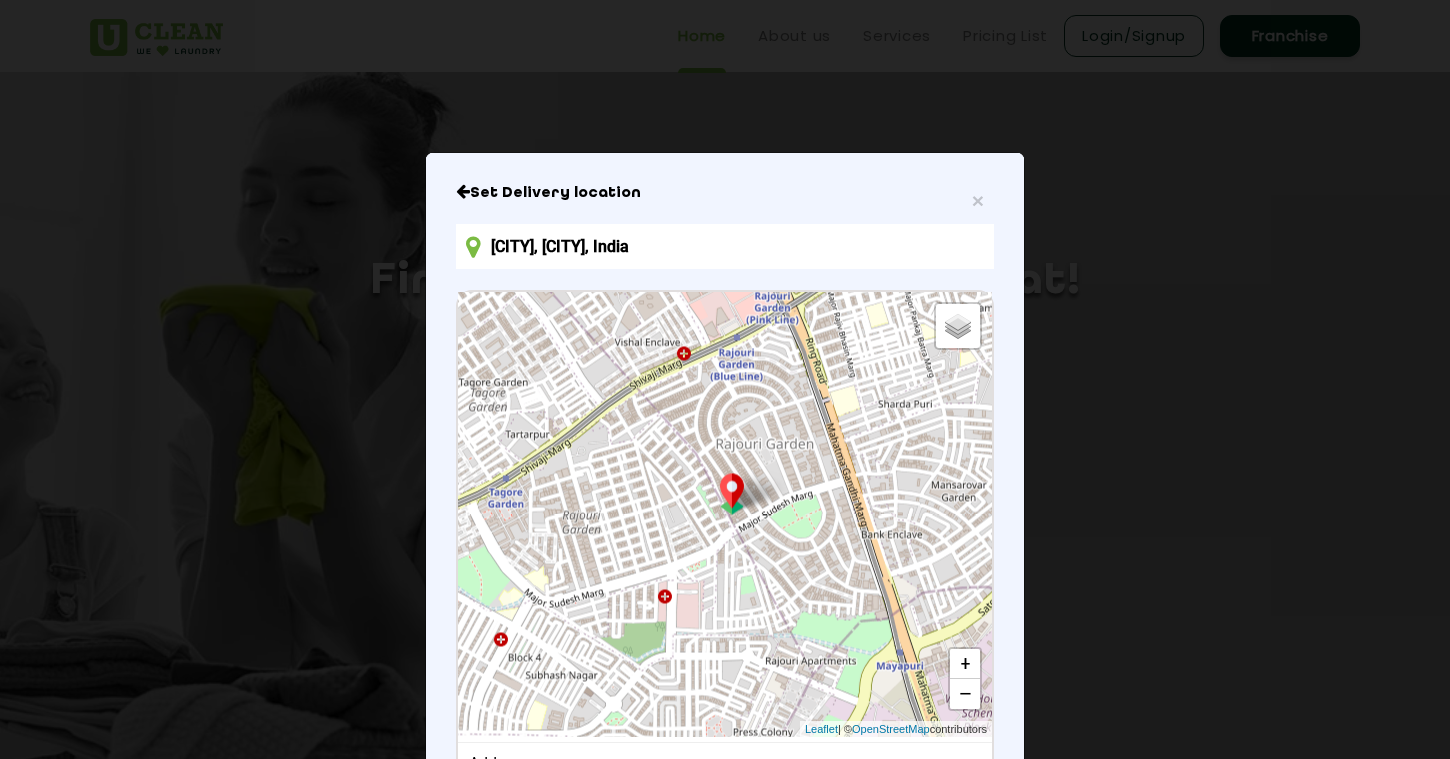 click on "× Set Delivery location [AREA], [CITY], [COUNTRY] Default Satellite + − Leaflet | © OpenStreetMap contributors Address [AREA], [CITY], [COUNTRY] CONFIRM LOCATION" at bounding box center (725, 379) 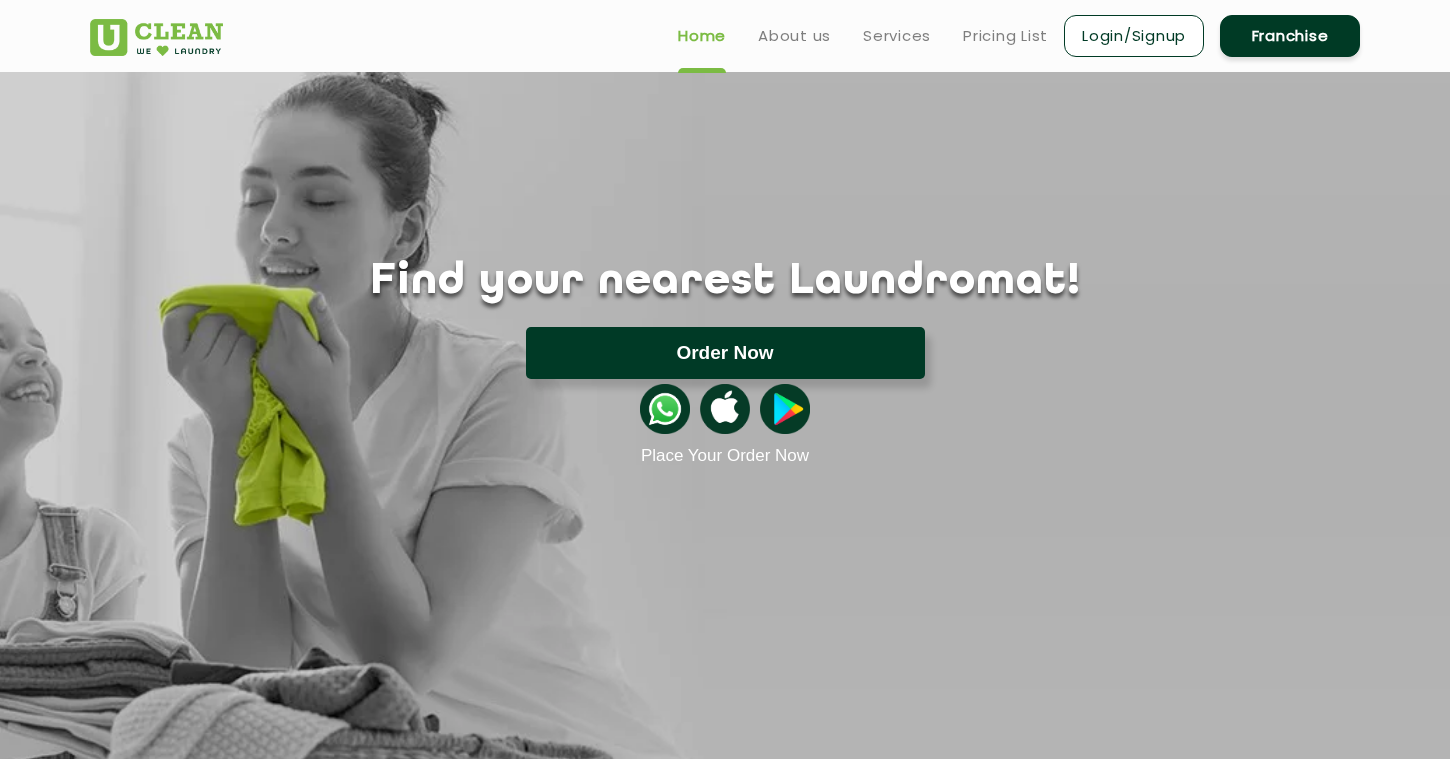 click on "Order Now" 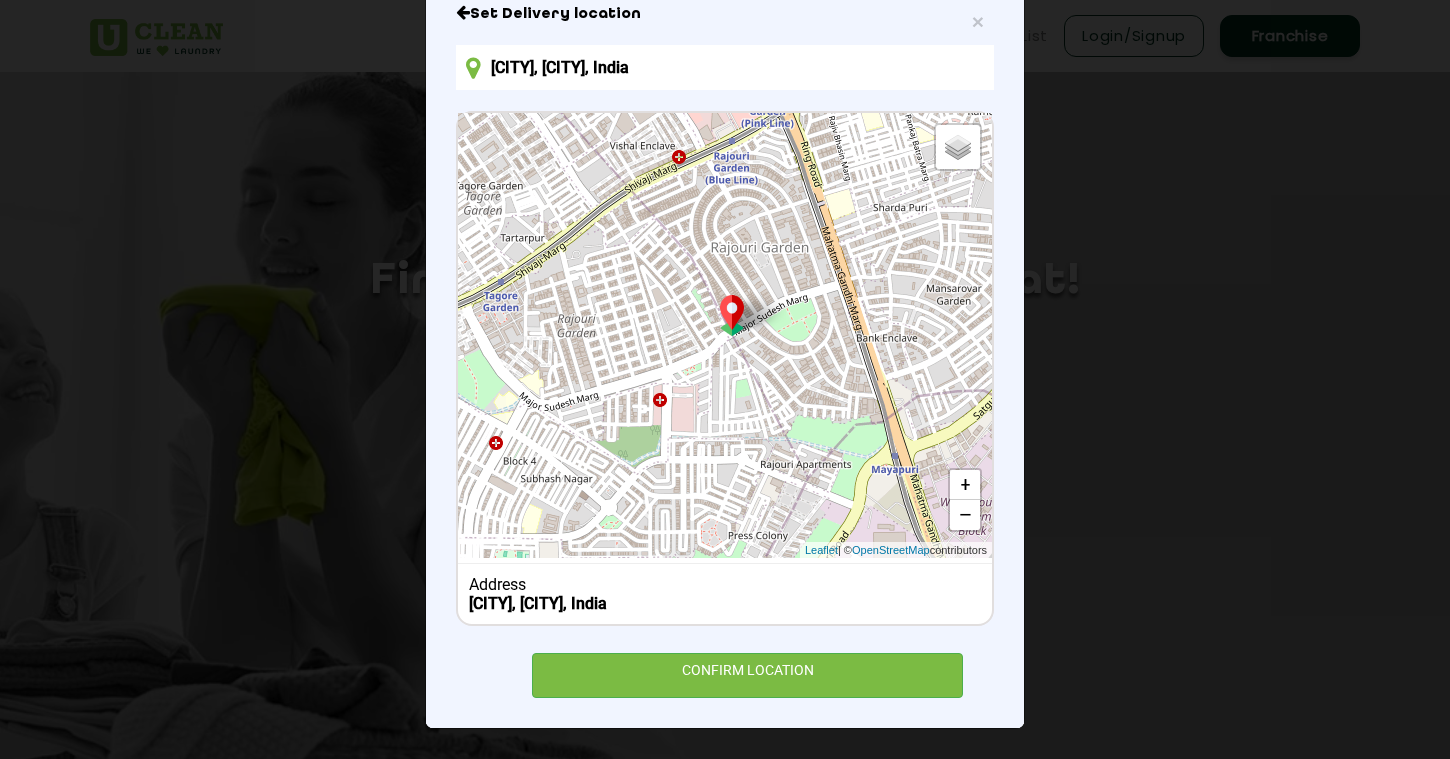 scroll, scrollTop: 178, scrollLeft: 0, axis: vertical 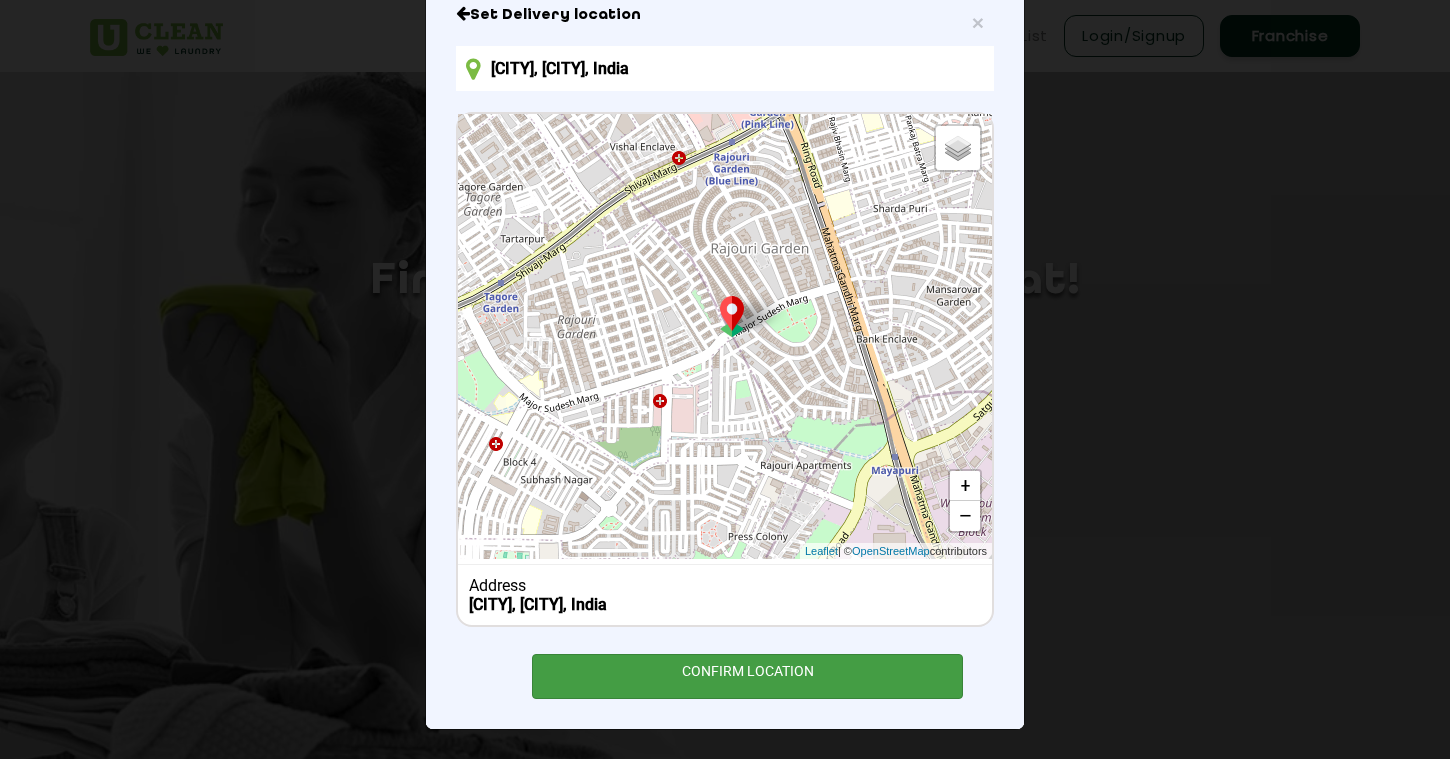 click on "CONFIRM LOCATION" at bounding box center [747, 676] 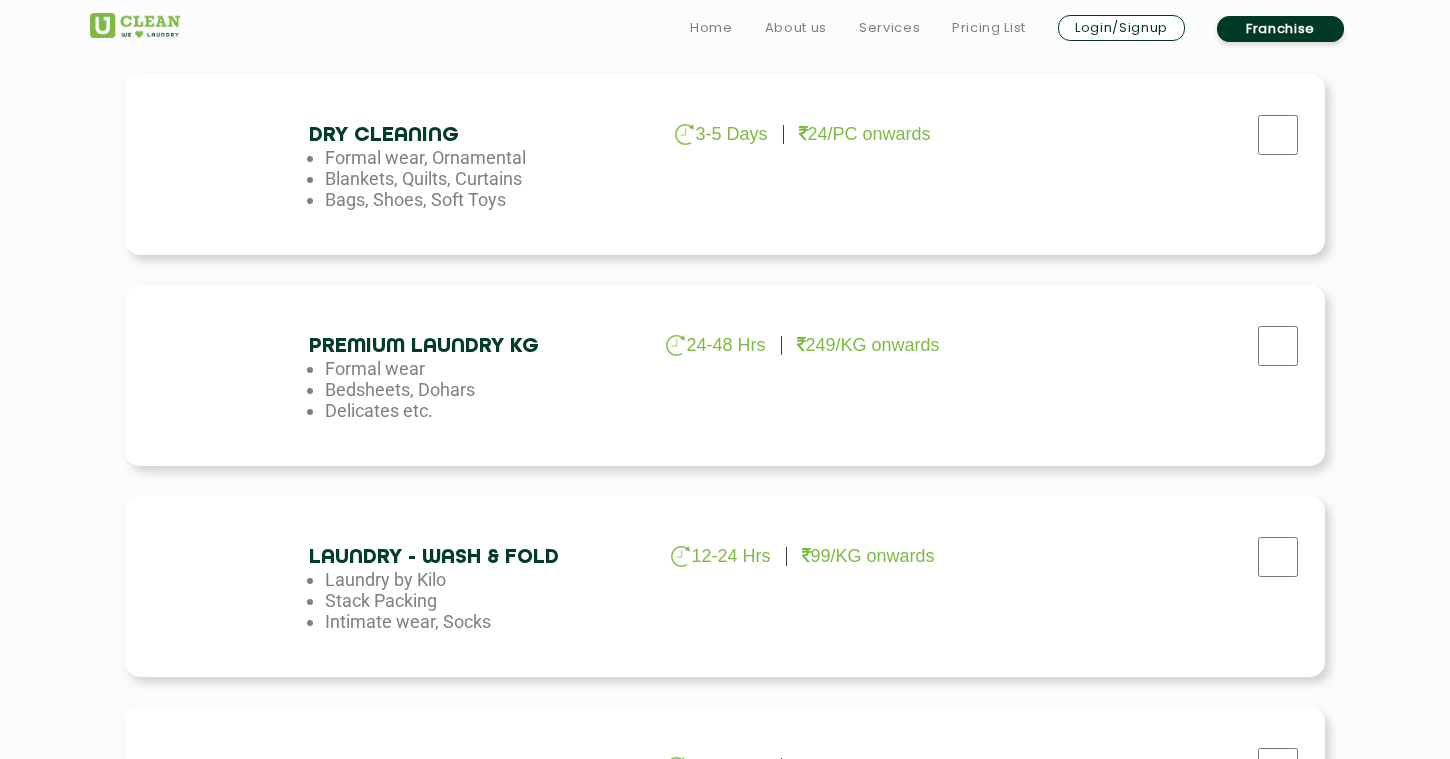 scroll, scrollTop: 708, scrollLeft: 0, axis: vertical 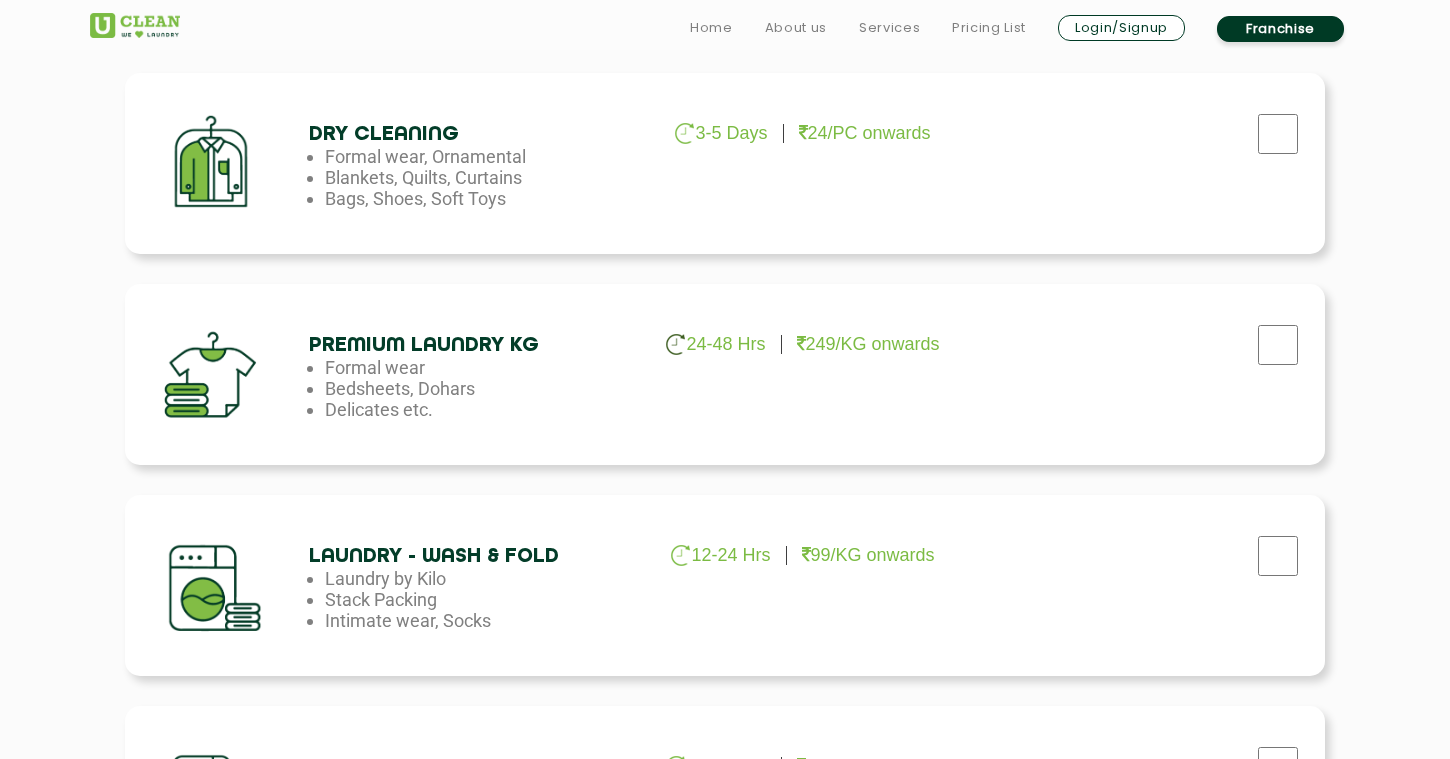 click on "249/KG onwards" at bounding box center (865, 133) 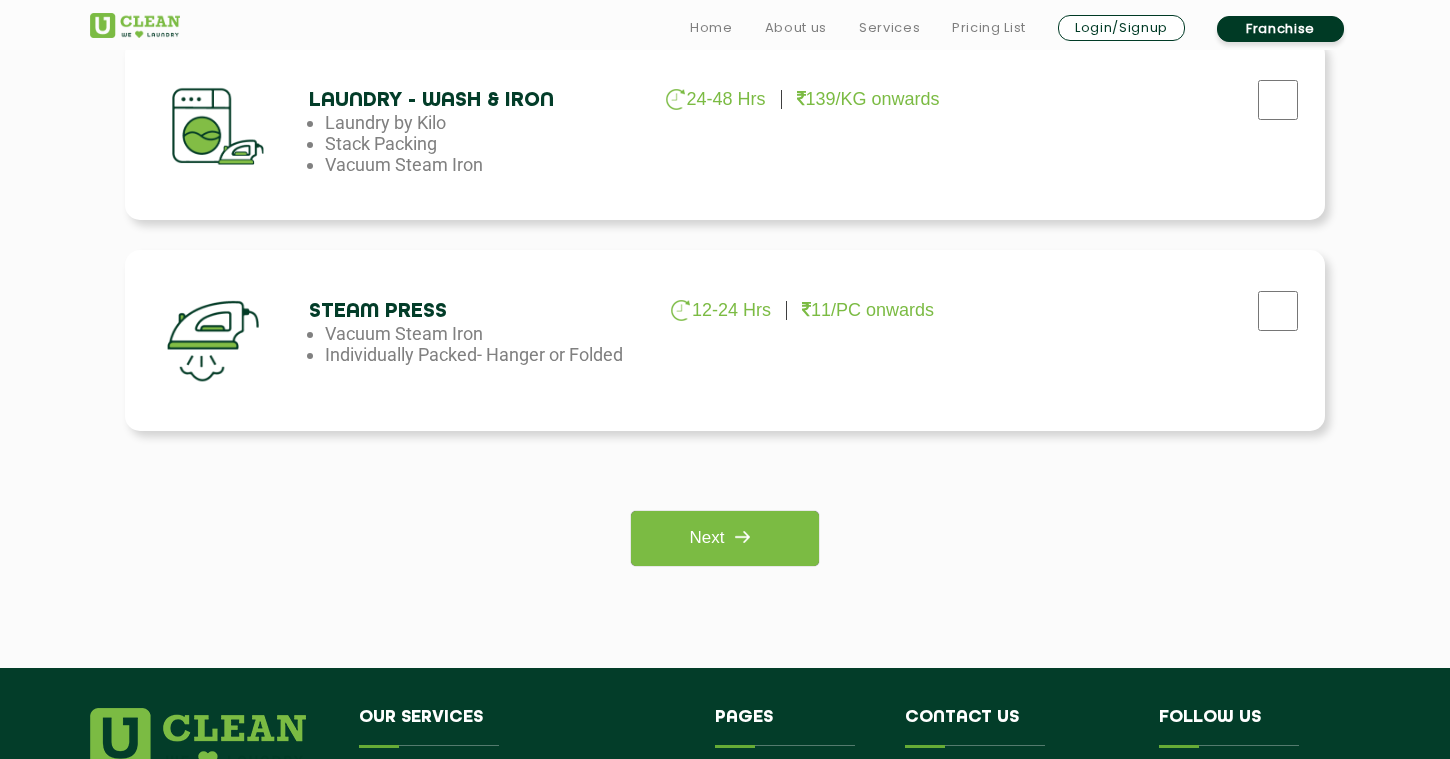 scroll, scrollTop: 1385, scrollLeft: 0, axis: vertical 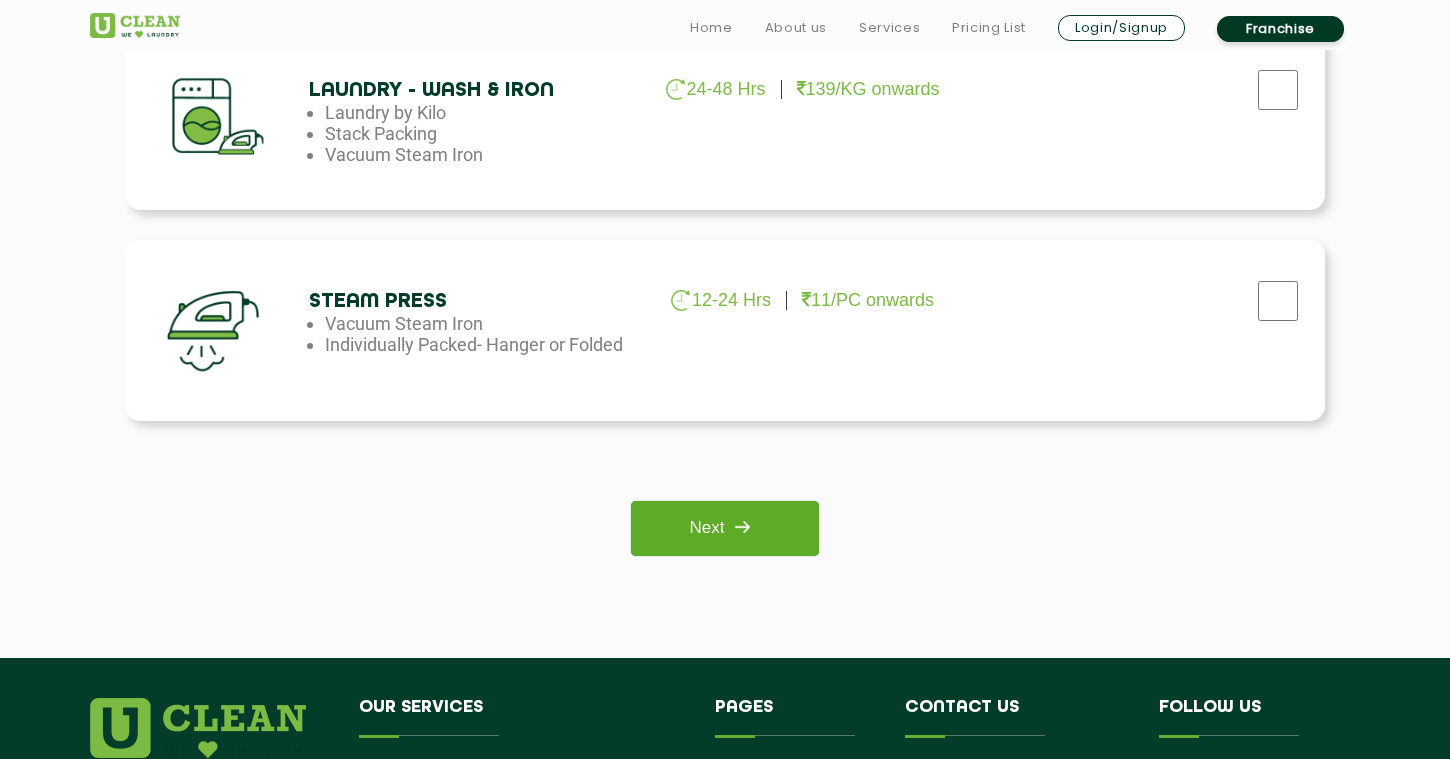click at bounding box center [742, 527] 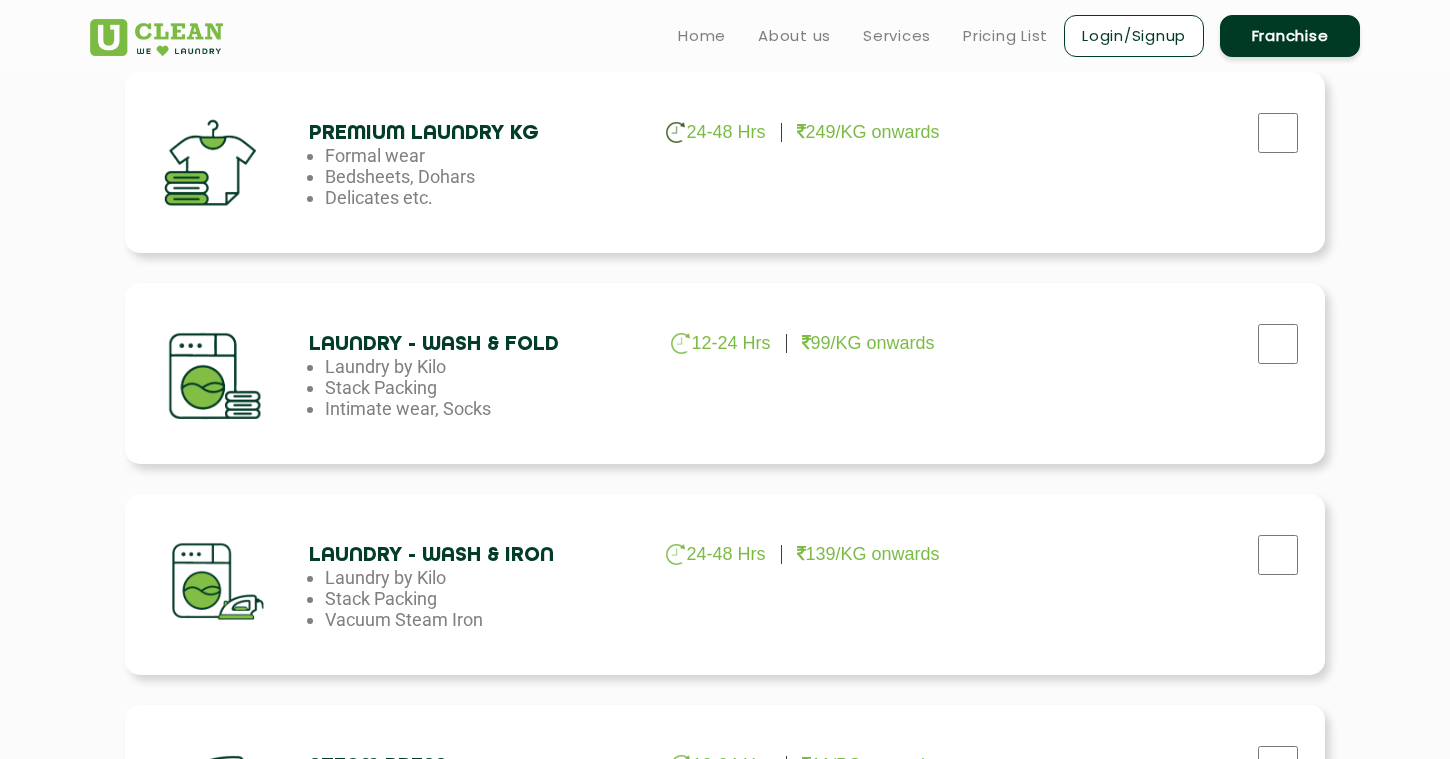 scroll, scrollTop: 899, scrollLeft: 0, axis: vertical 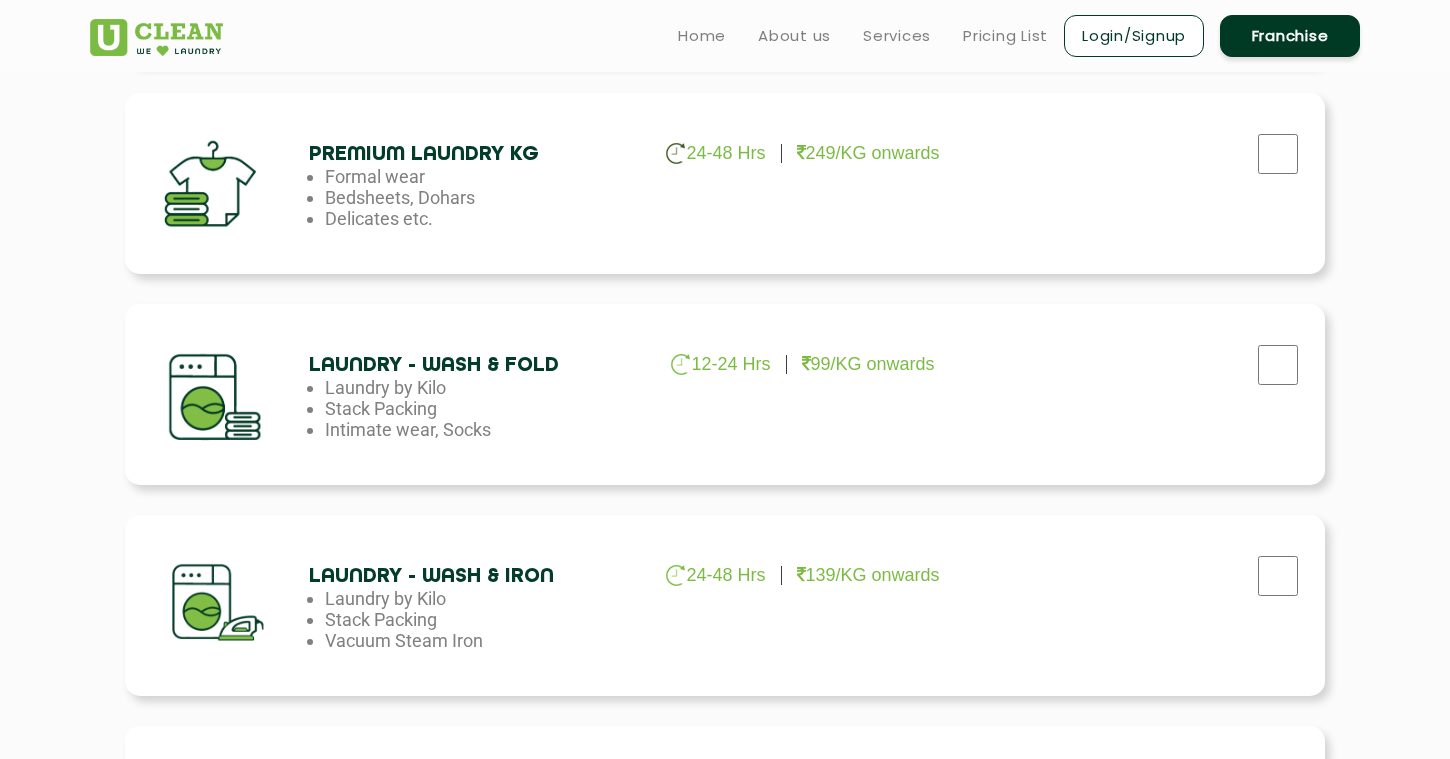 click on "24-48 Hrs" at bounding box center [729, -58] 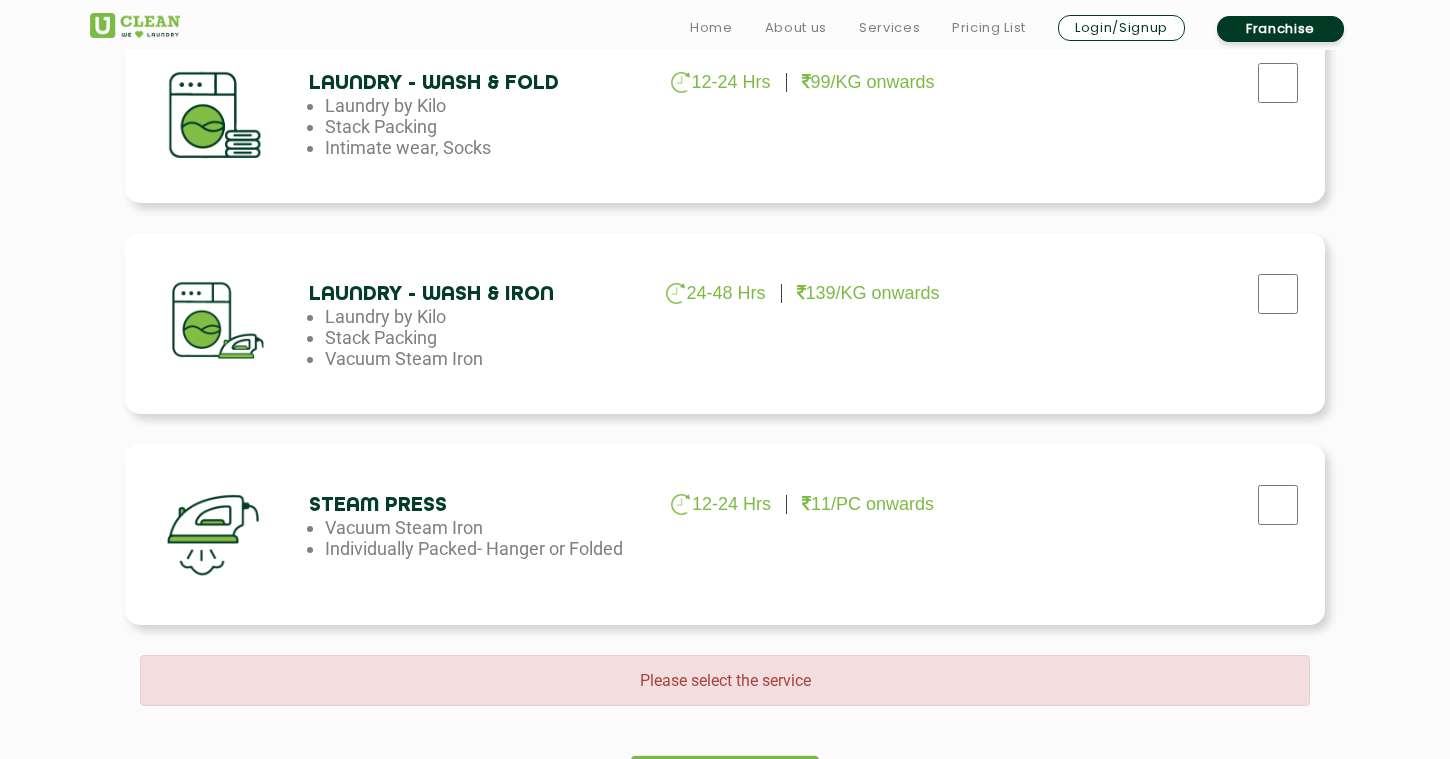 scroll, scrollTop: 1183, scrollLeft: 0, axis: vertical 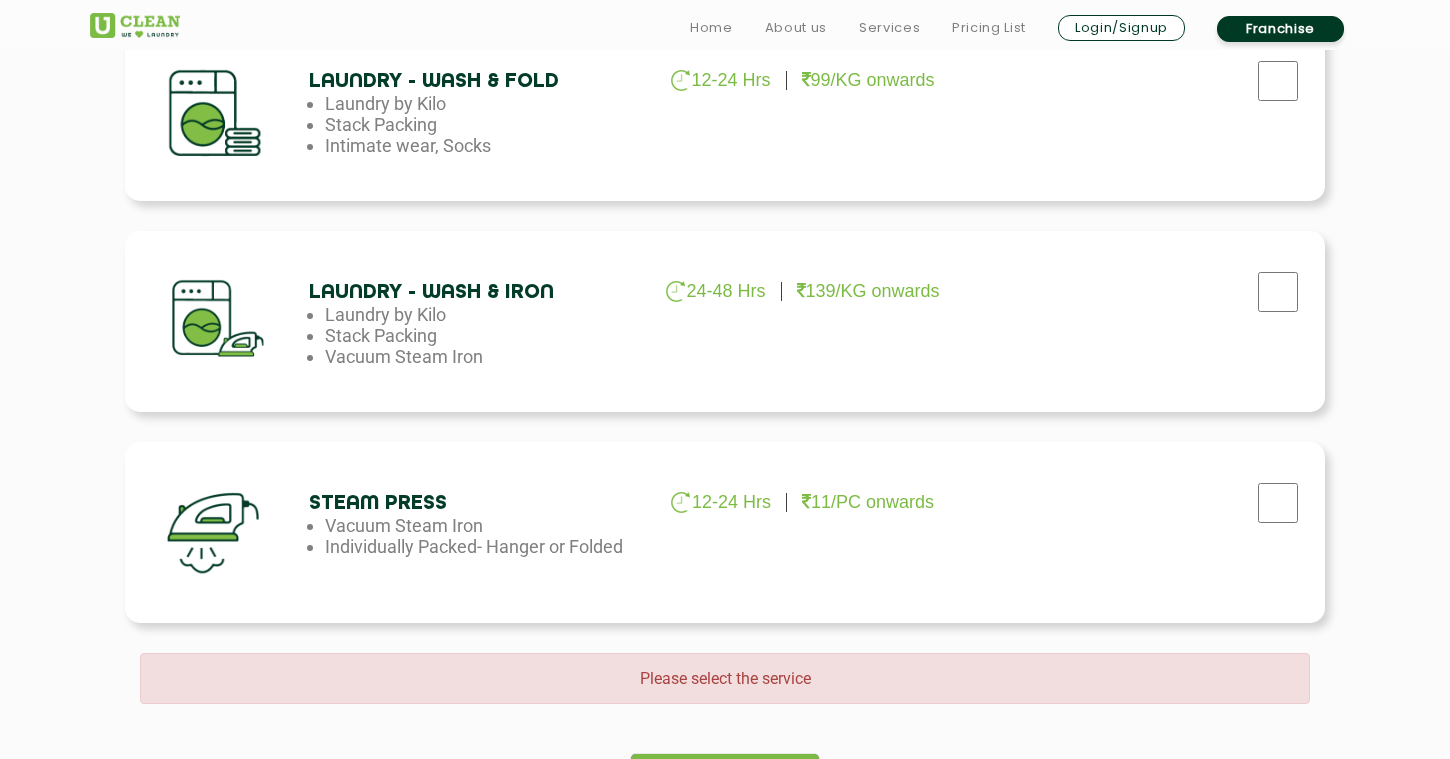 click on "Please select the service" at bounding box center (725, 678) 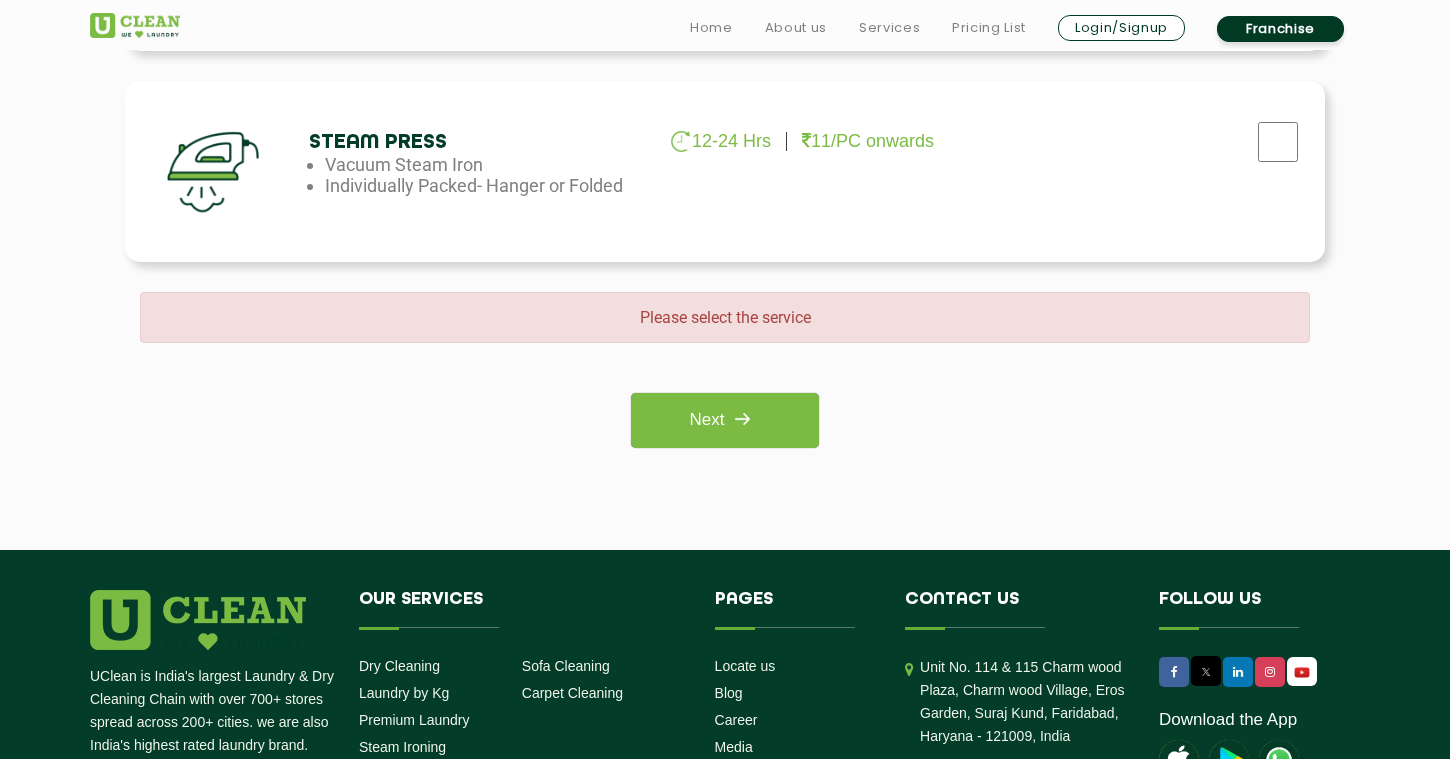 scroll, scrollTop: 1549, scrollLeft: 0, axis: vertical 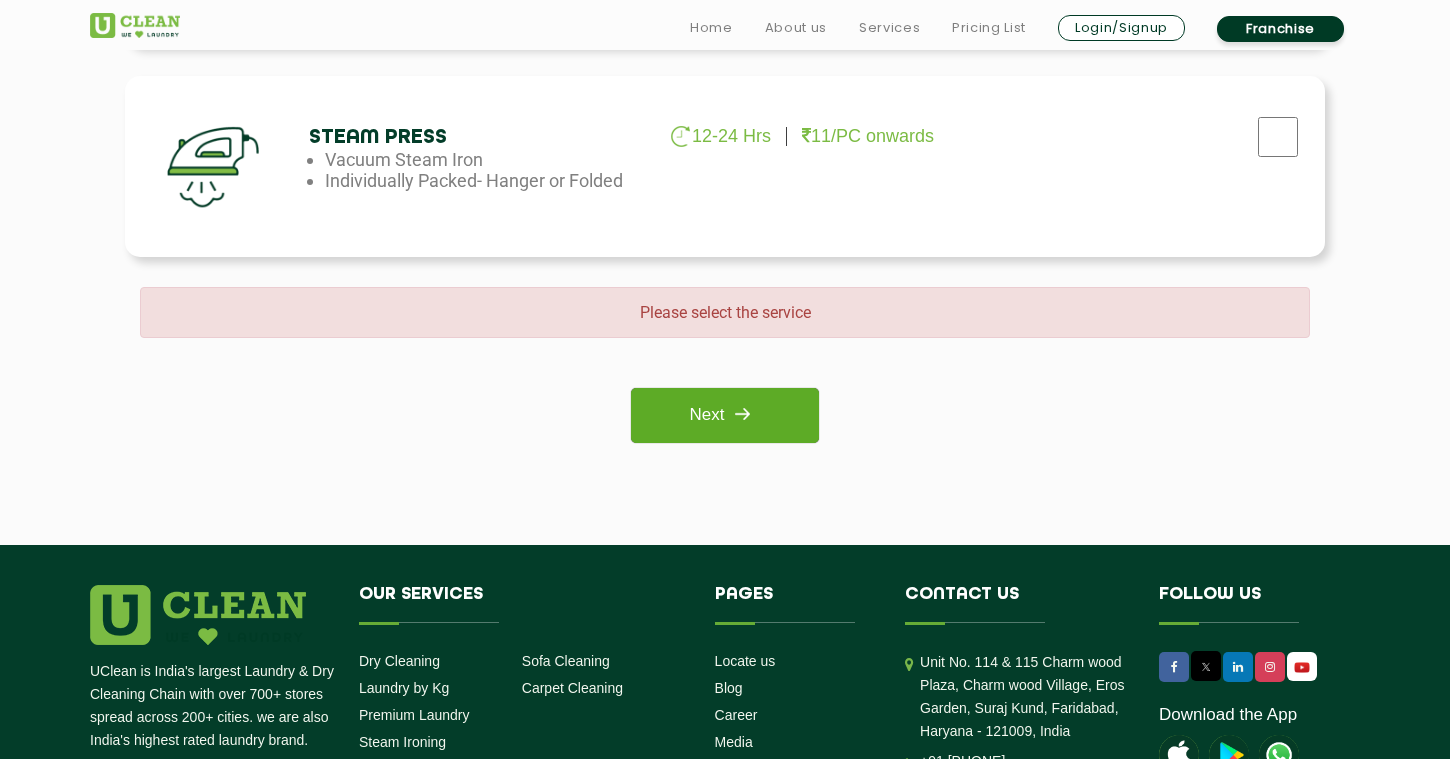 click at bounding box center (742, 414) 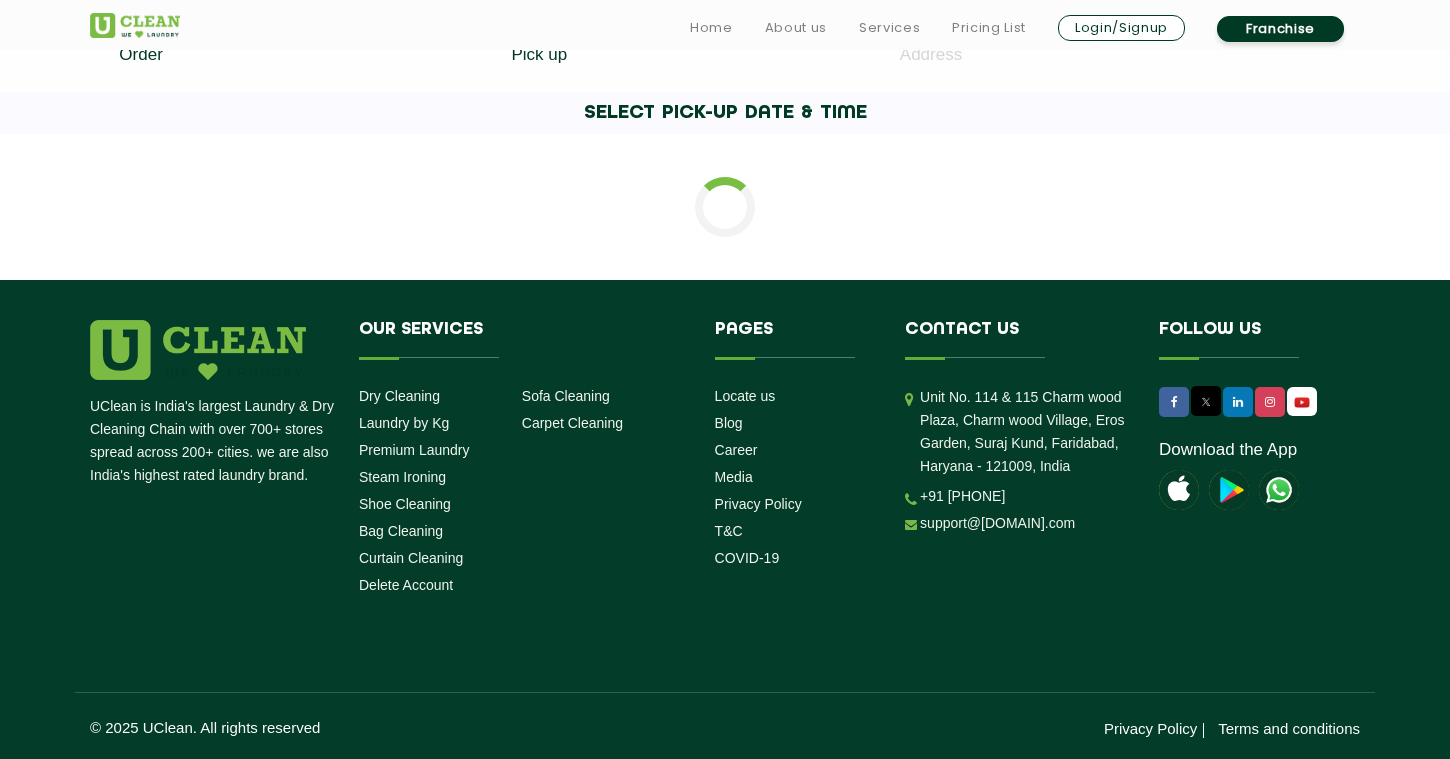 scroll, scrollTop: 0, scrollLeft: 0, axis: both 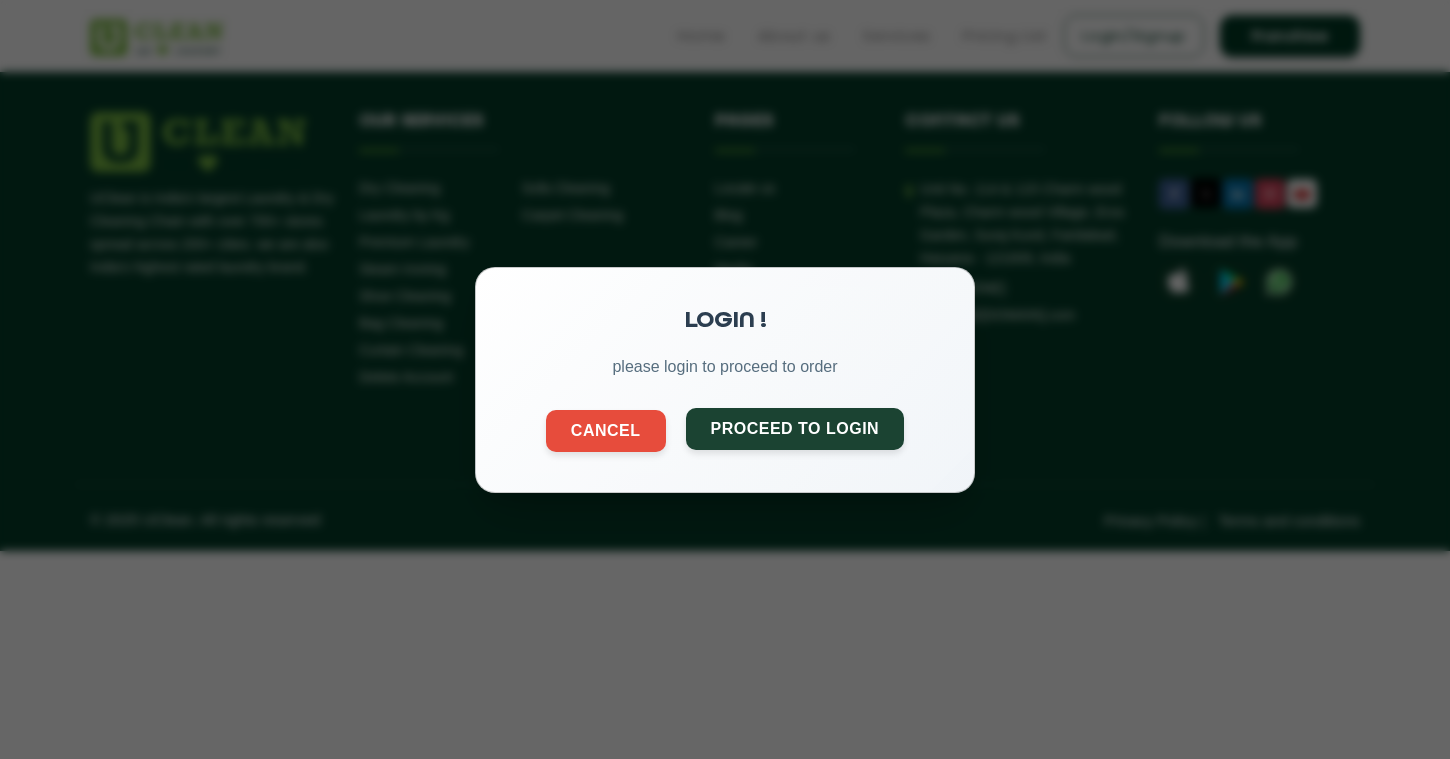click on "Proceed to Login" 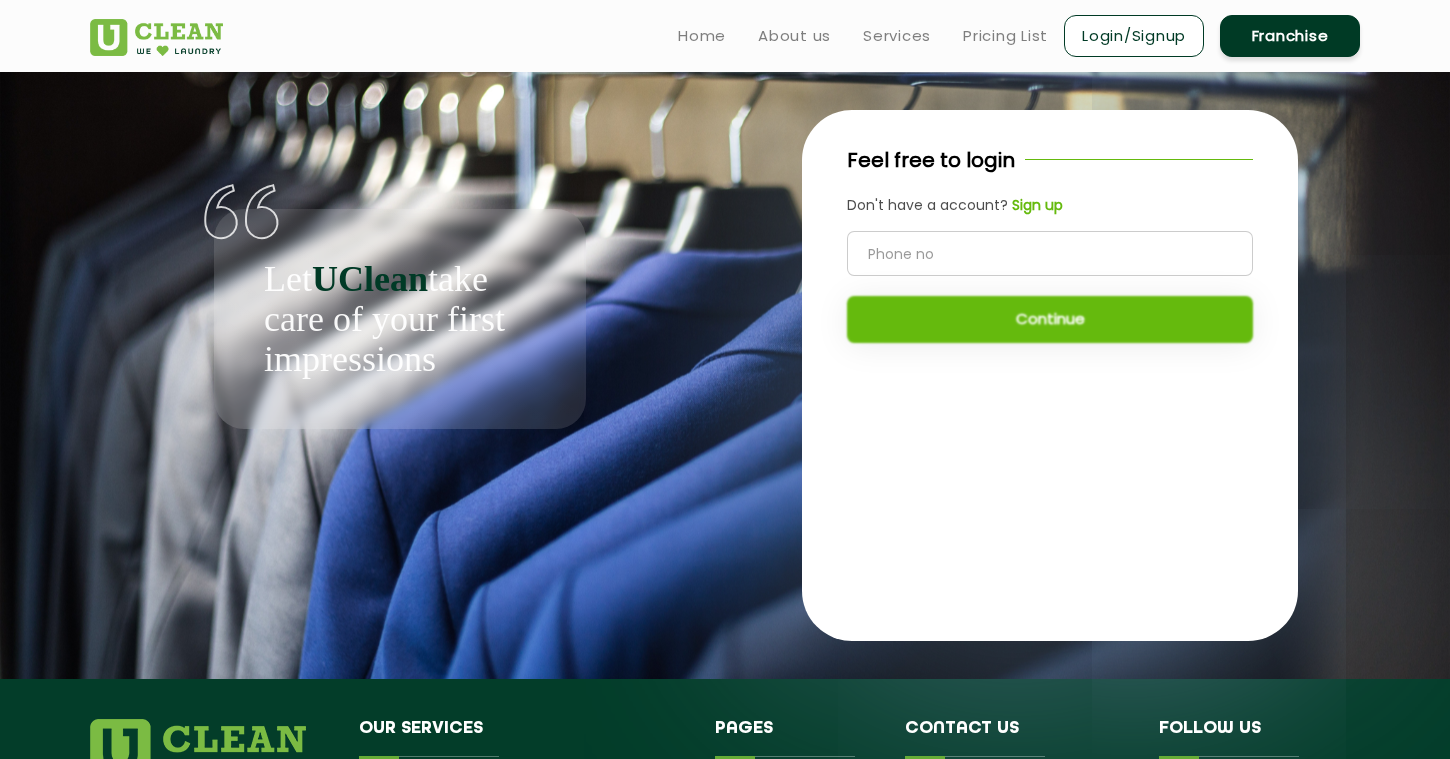 click 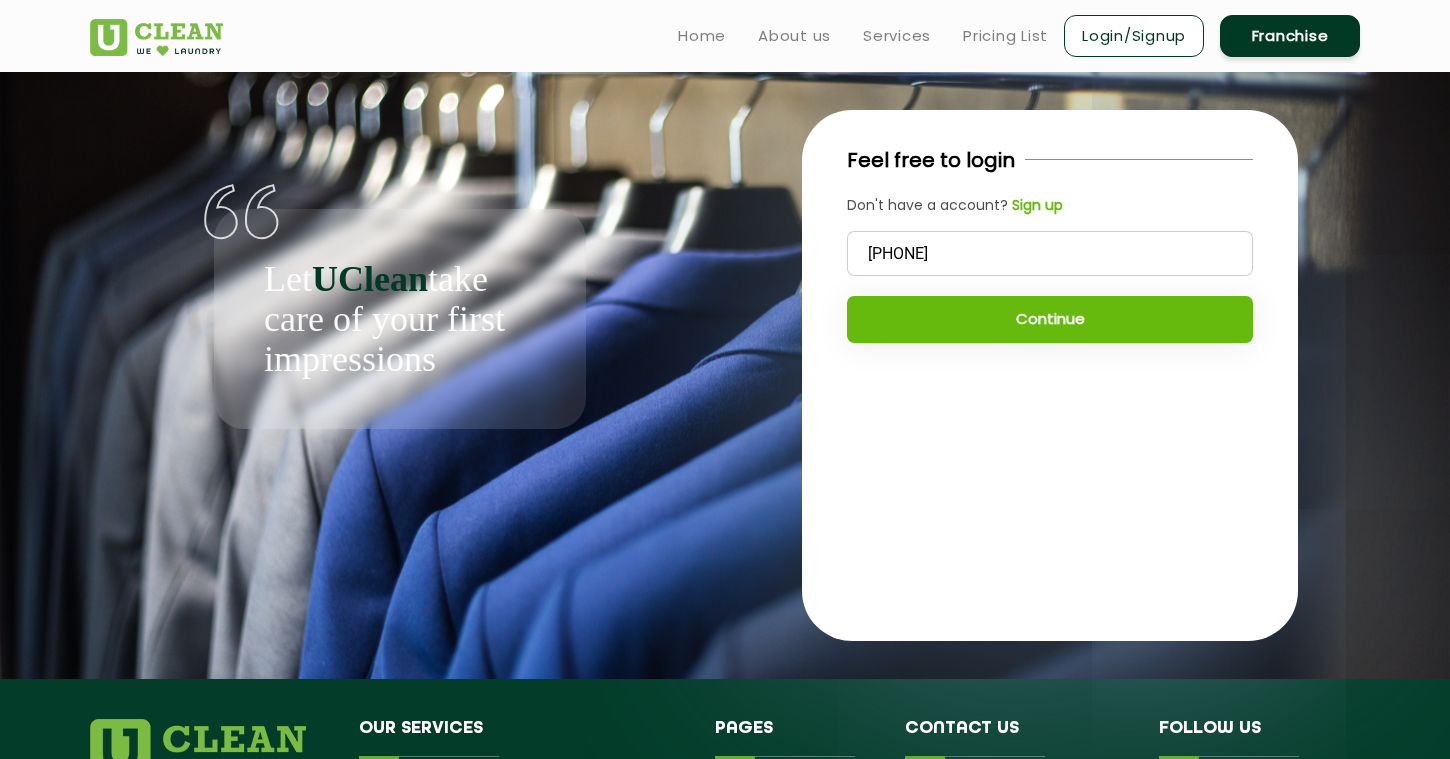 type on "9013463013" 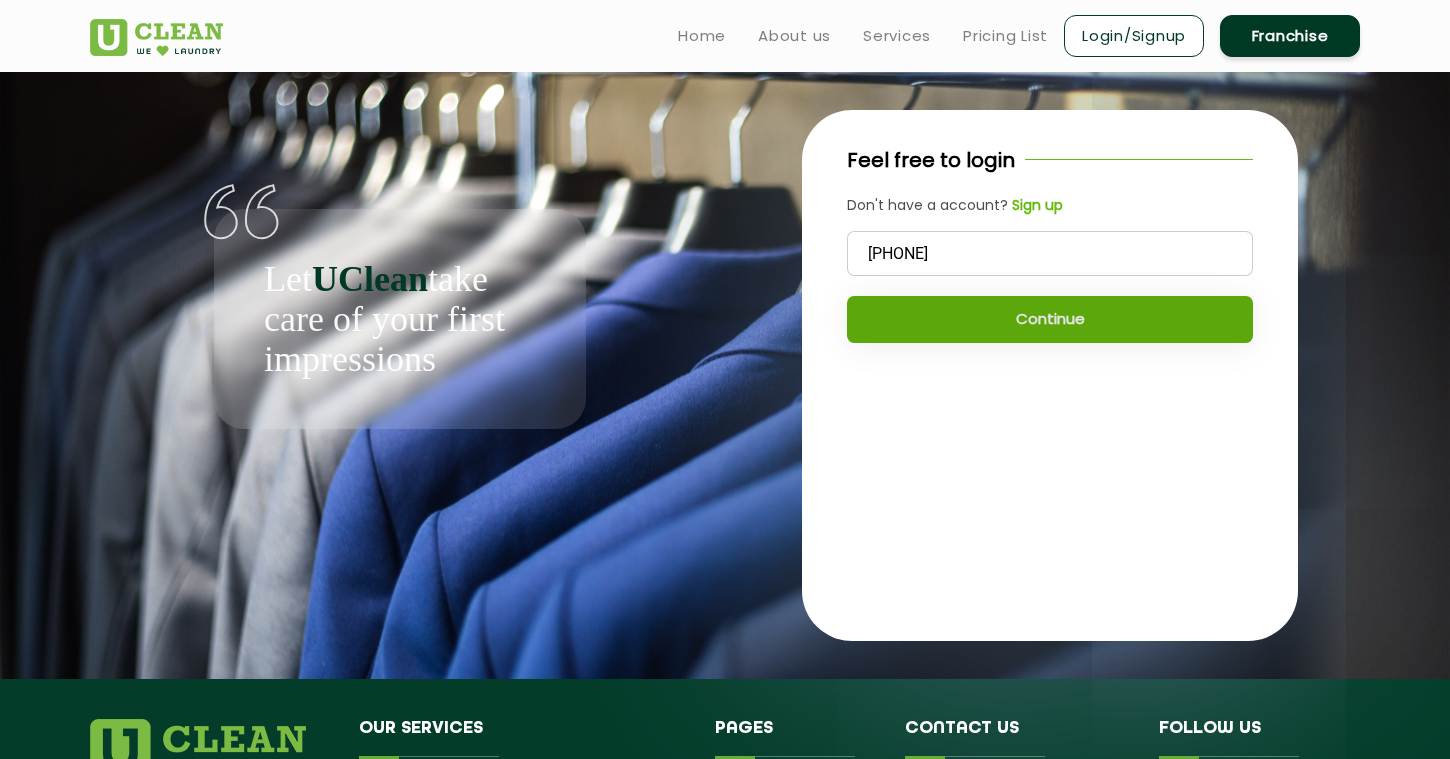 click on "Continue" 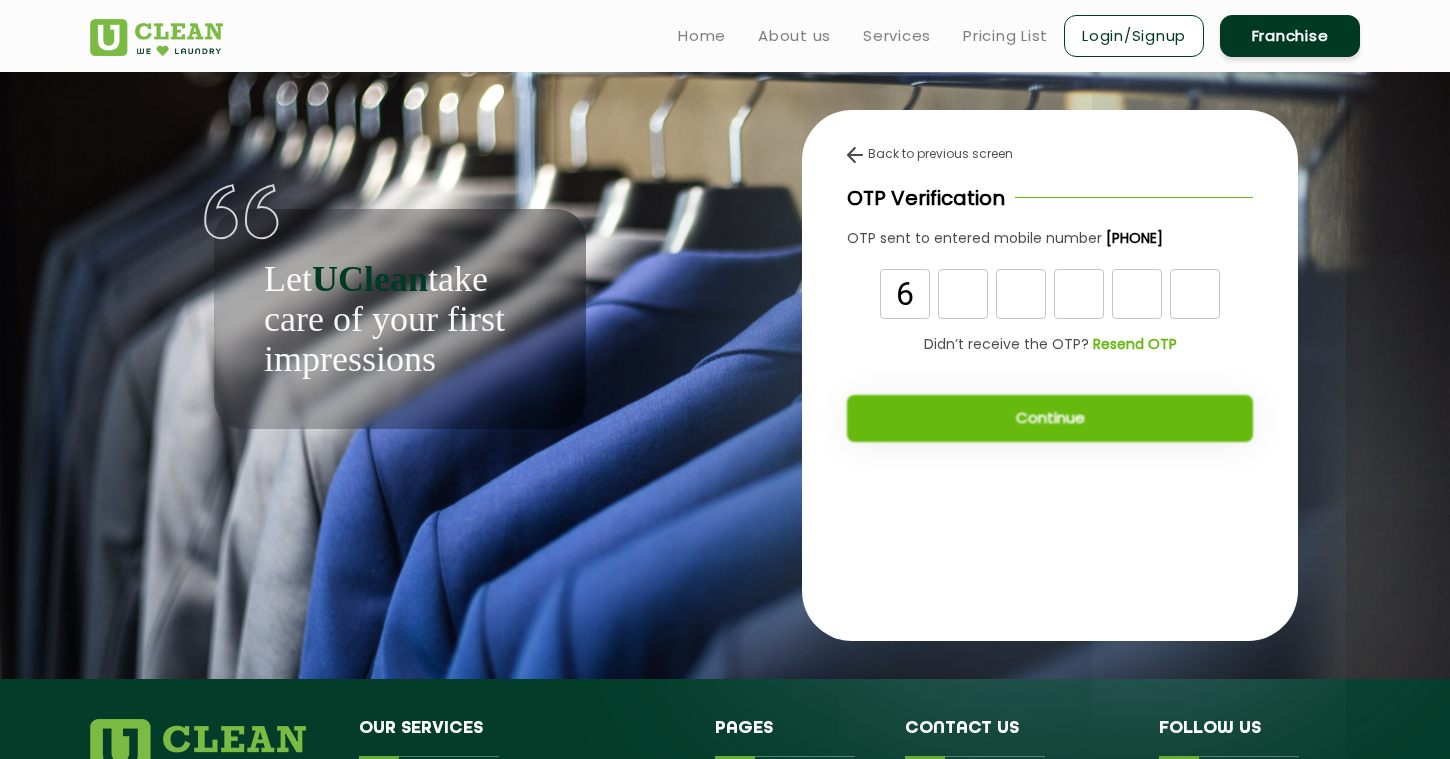 type on "6" 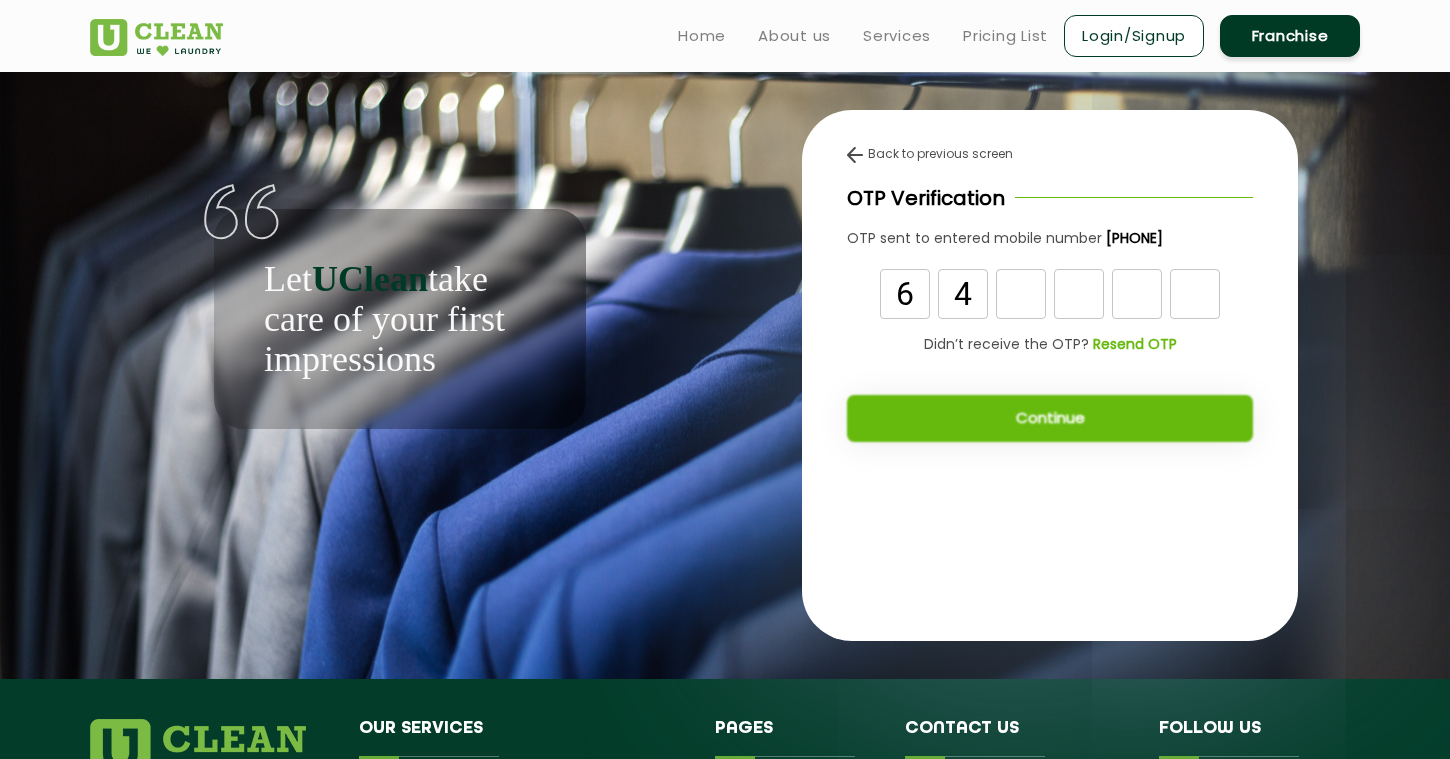 type on "4" 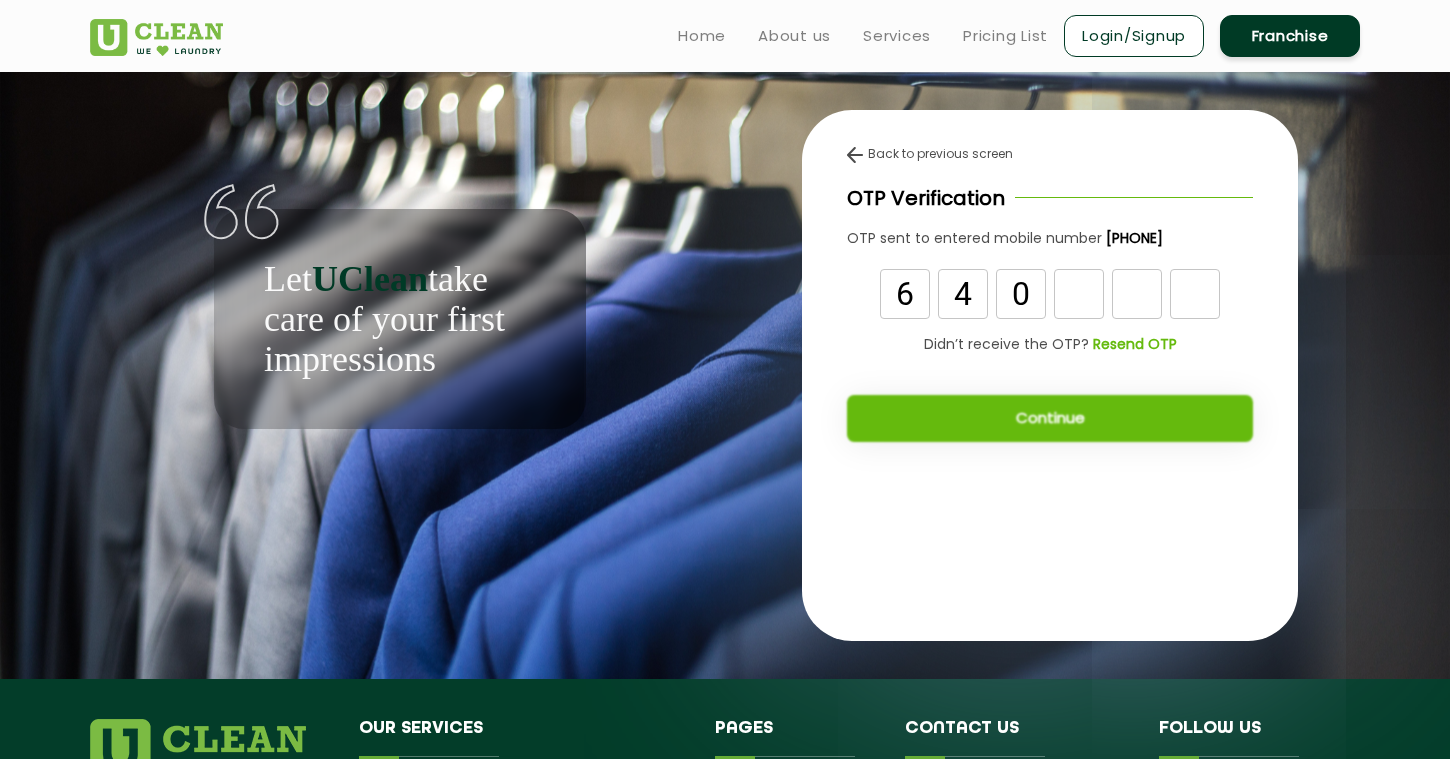 type on "0" 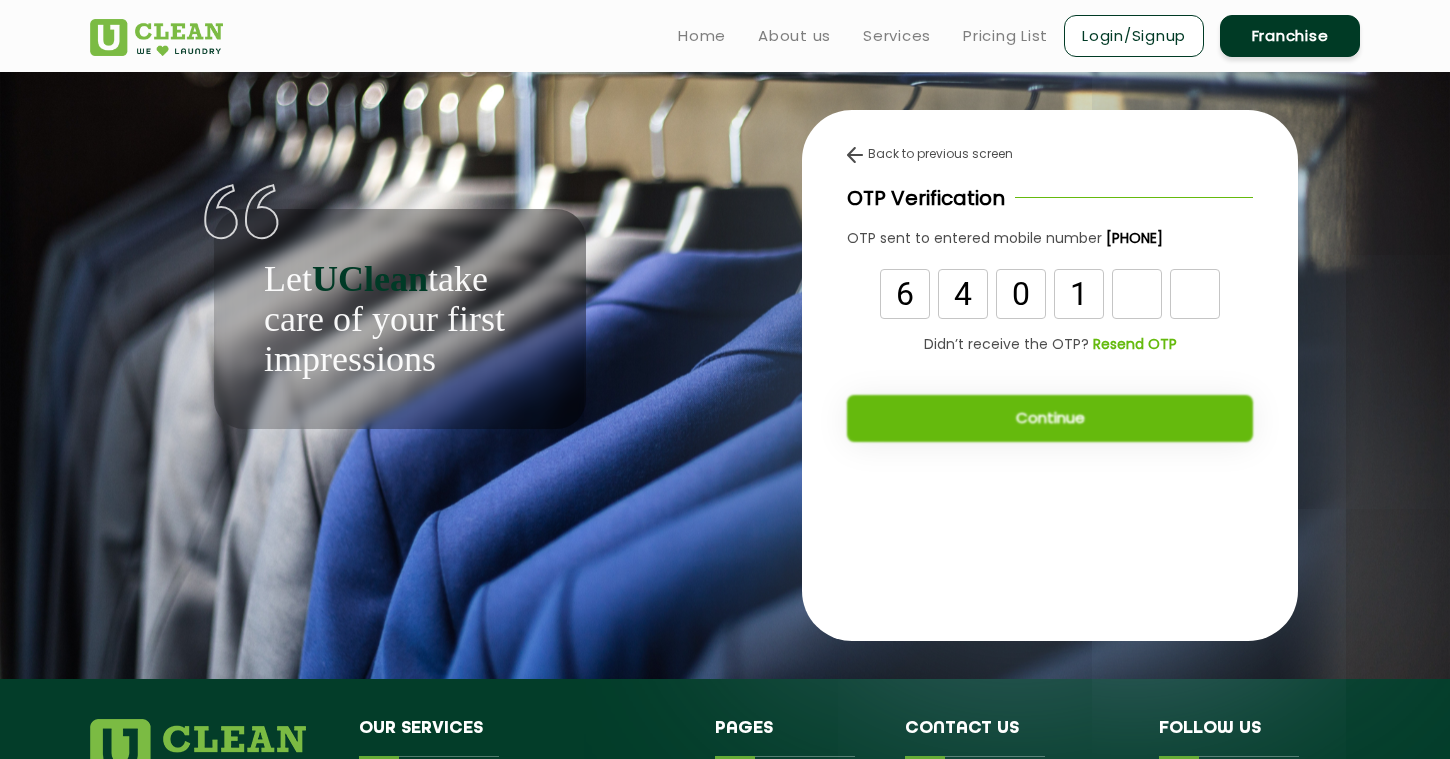type on "1" 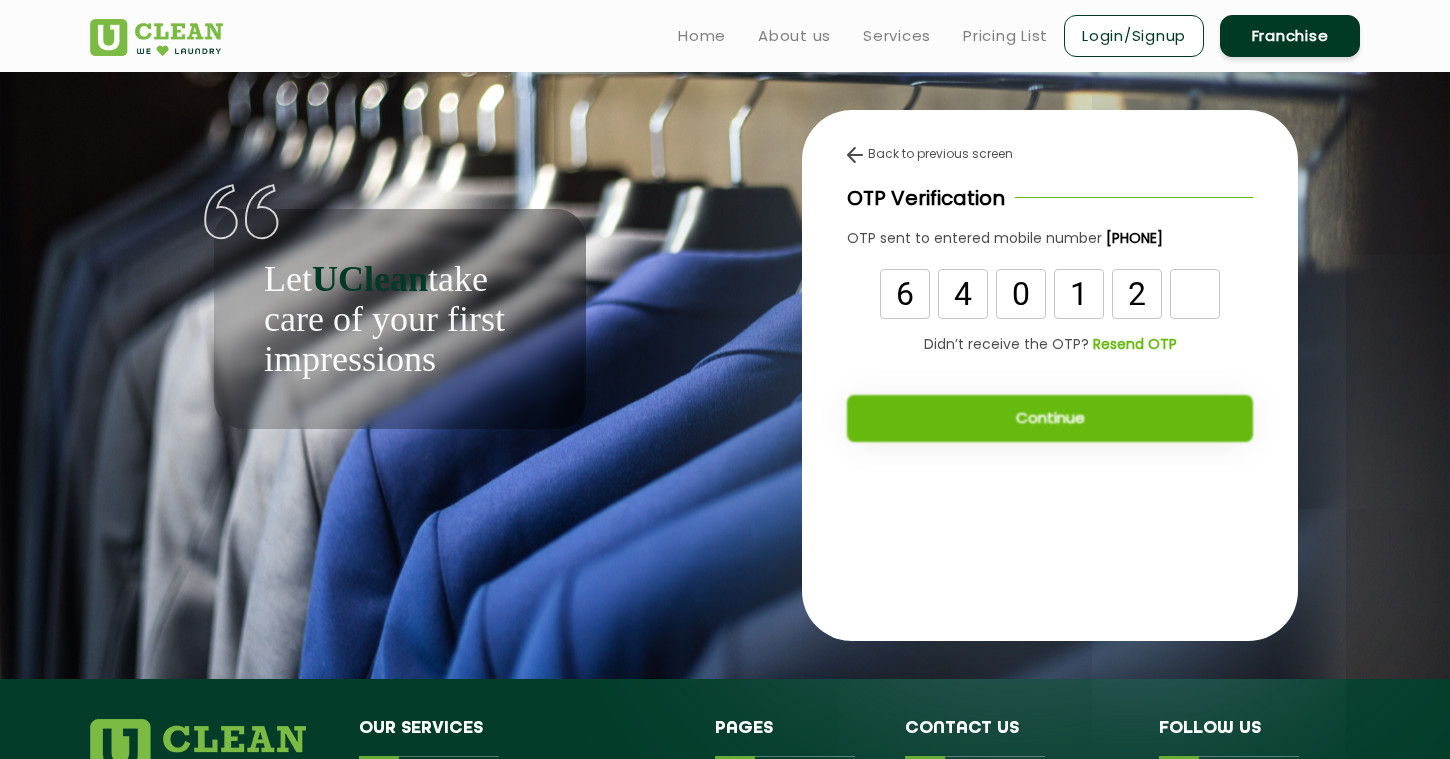 type on "2" 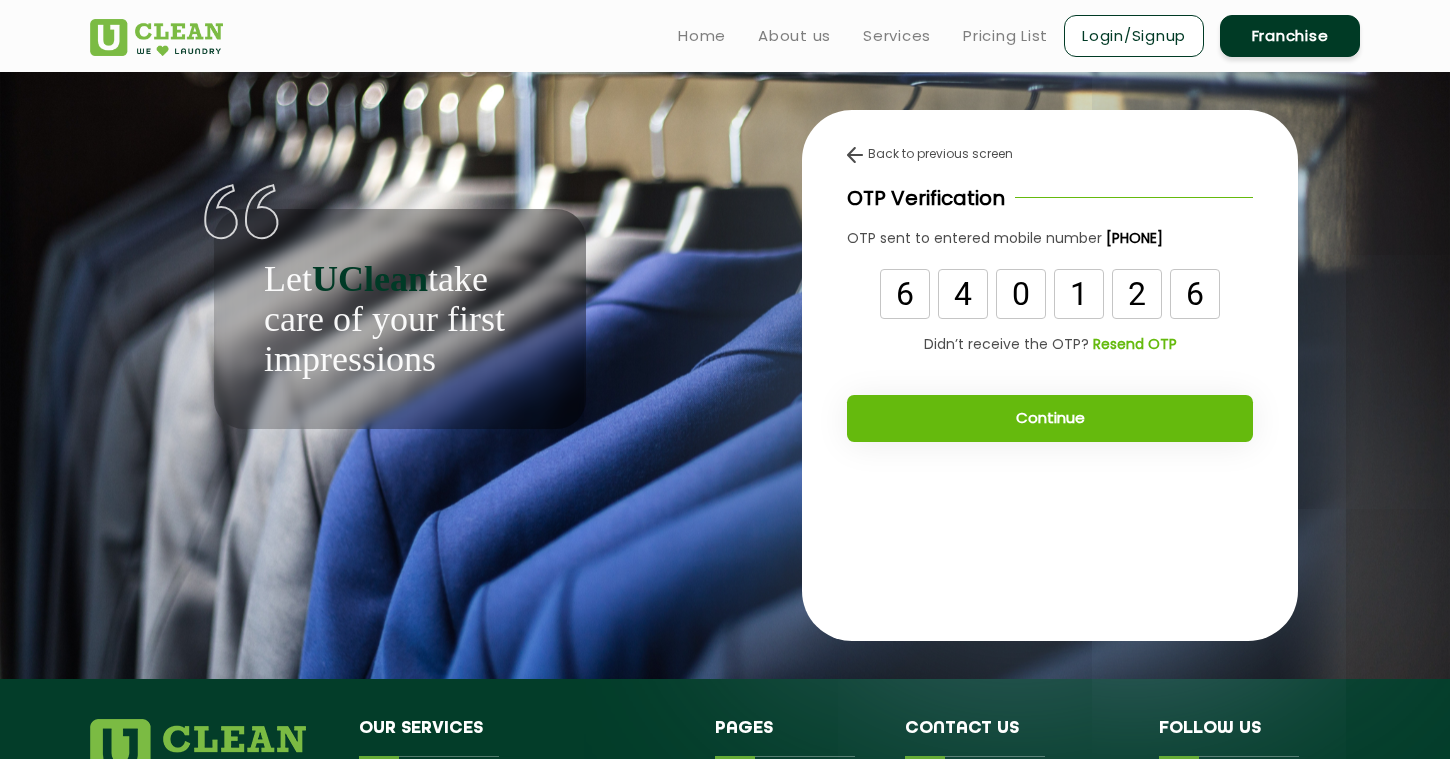 type on "6" 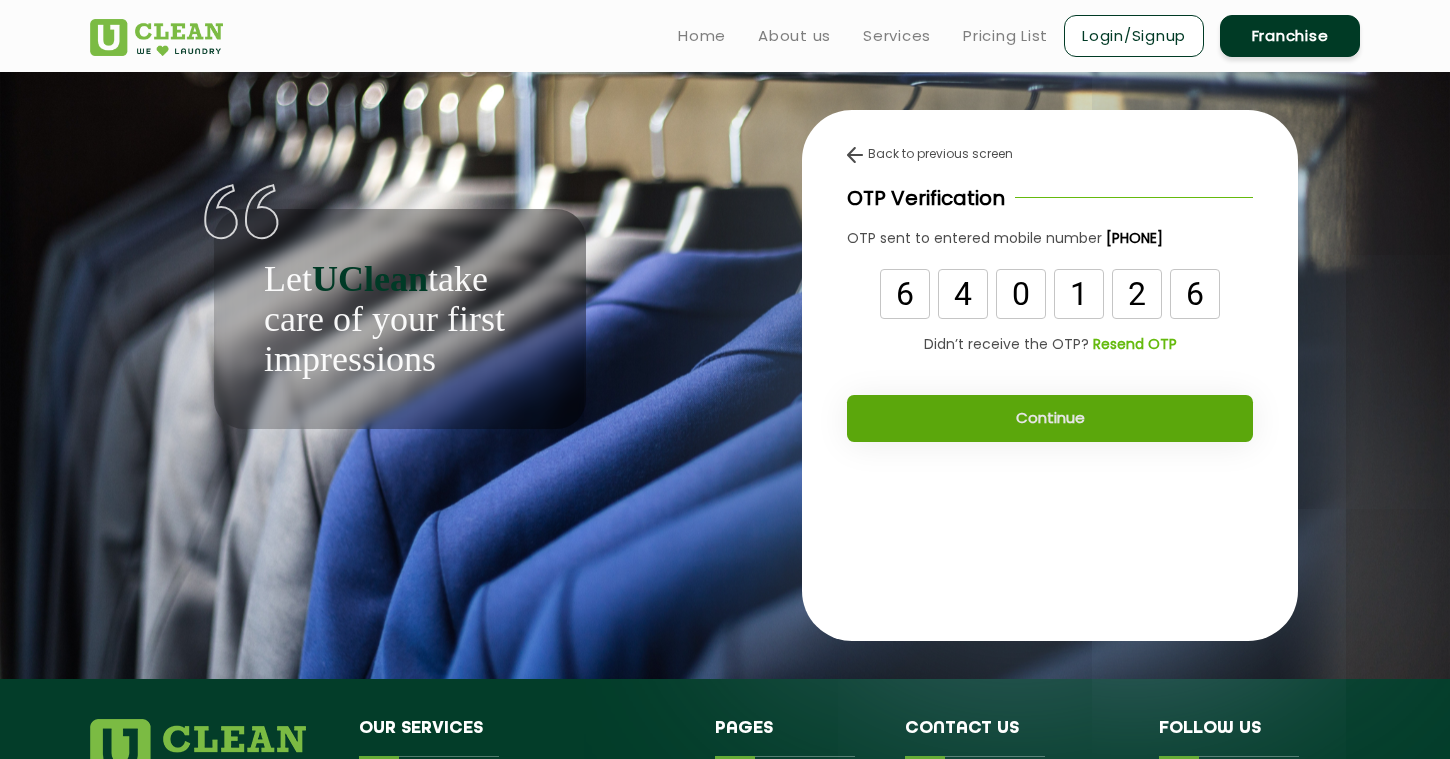 click on "Continue" 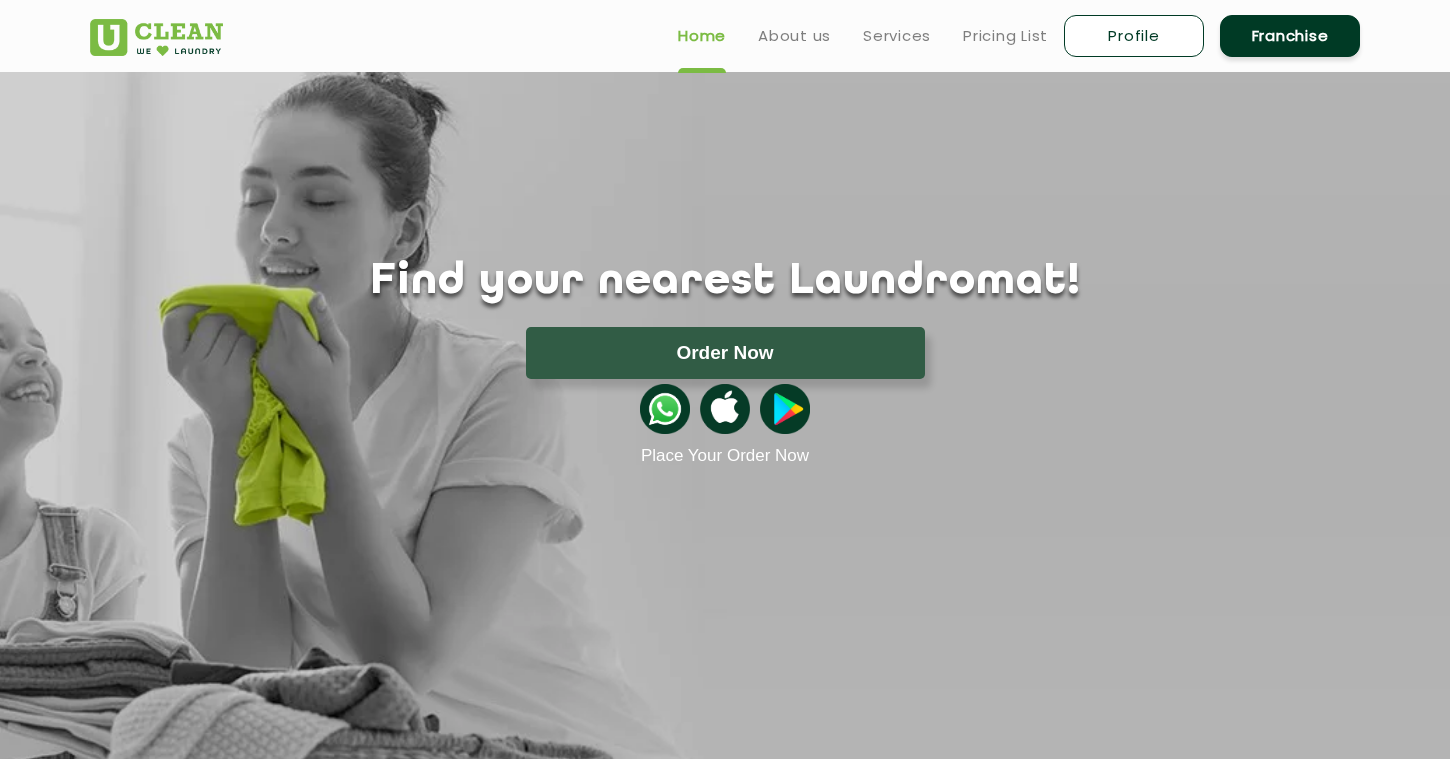 scroll, scrollTop: 0, scrollLeft: 0, axis: both 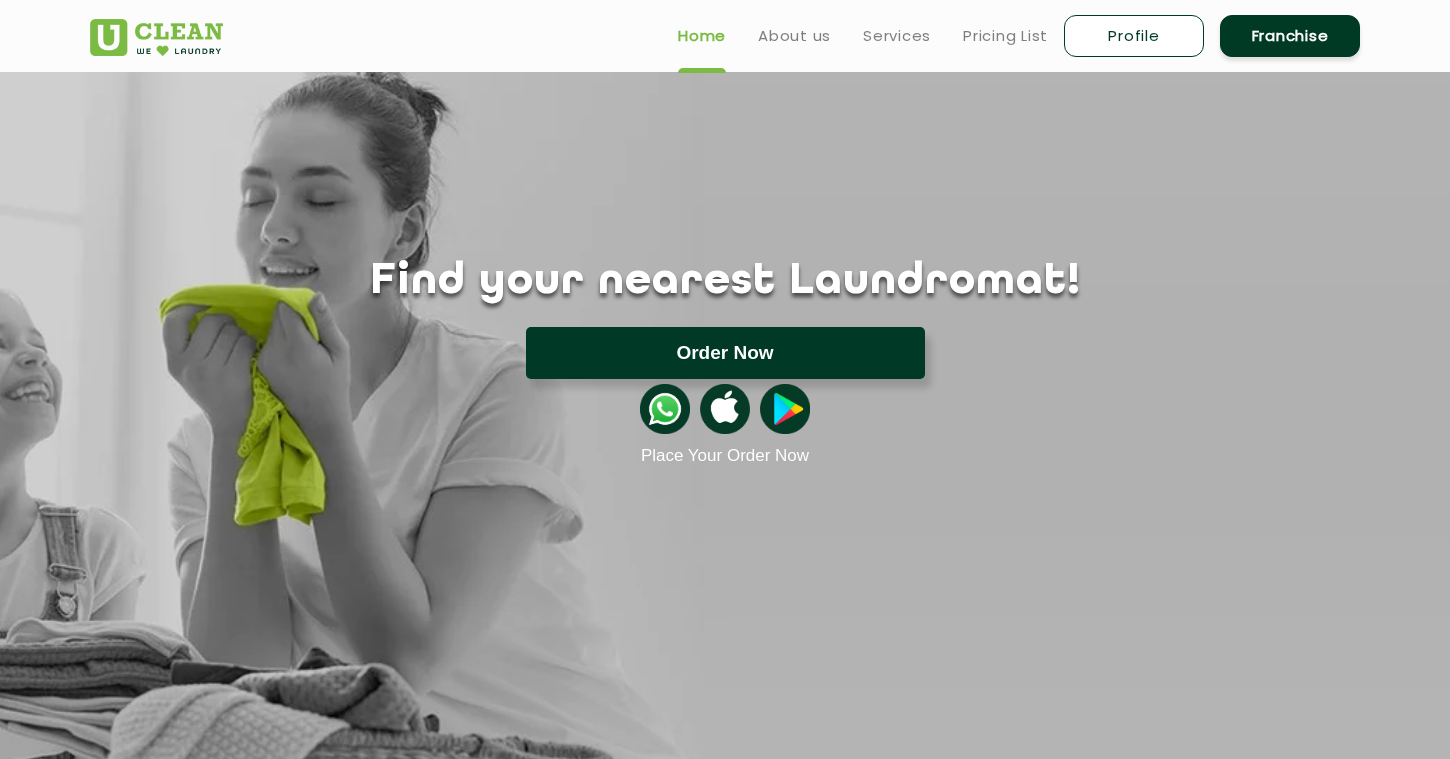 click on "Order Now" 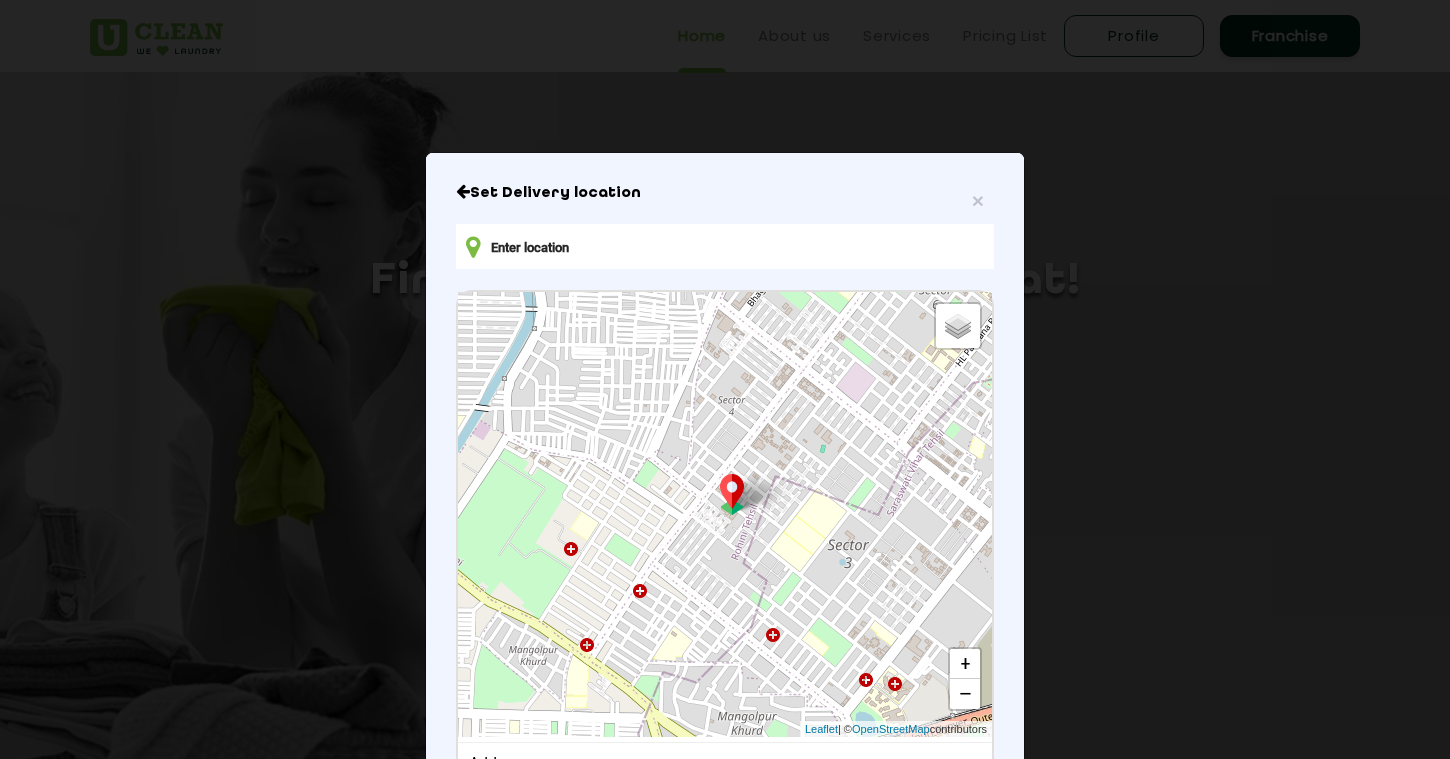 click at bounding box center [725, 246] 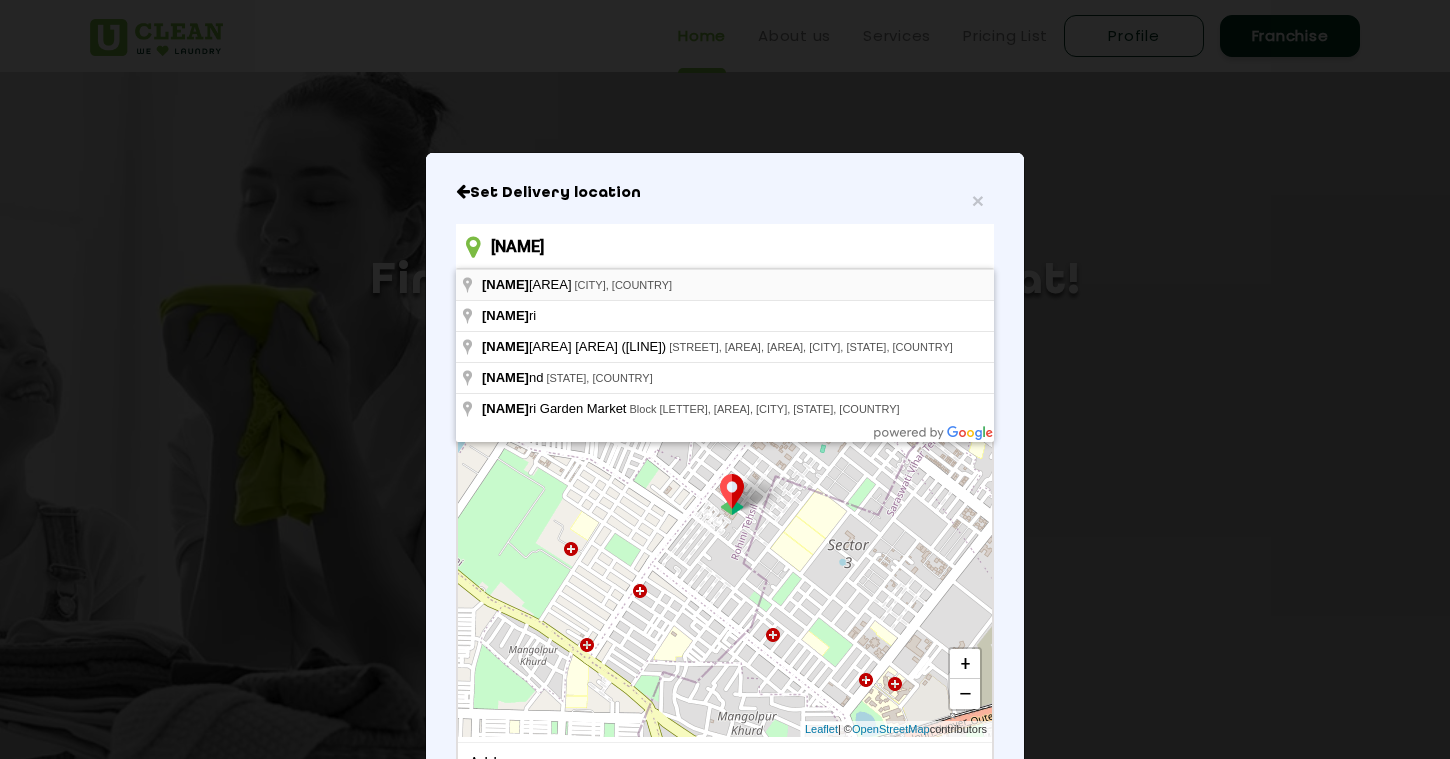 type on "[AREA], [CITY], [COUNTRY]" 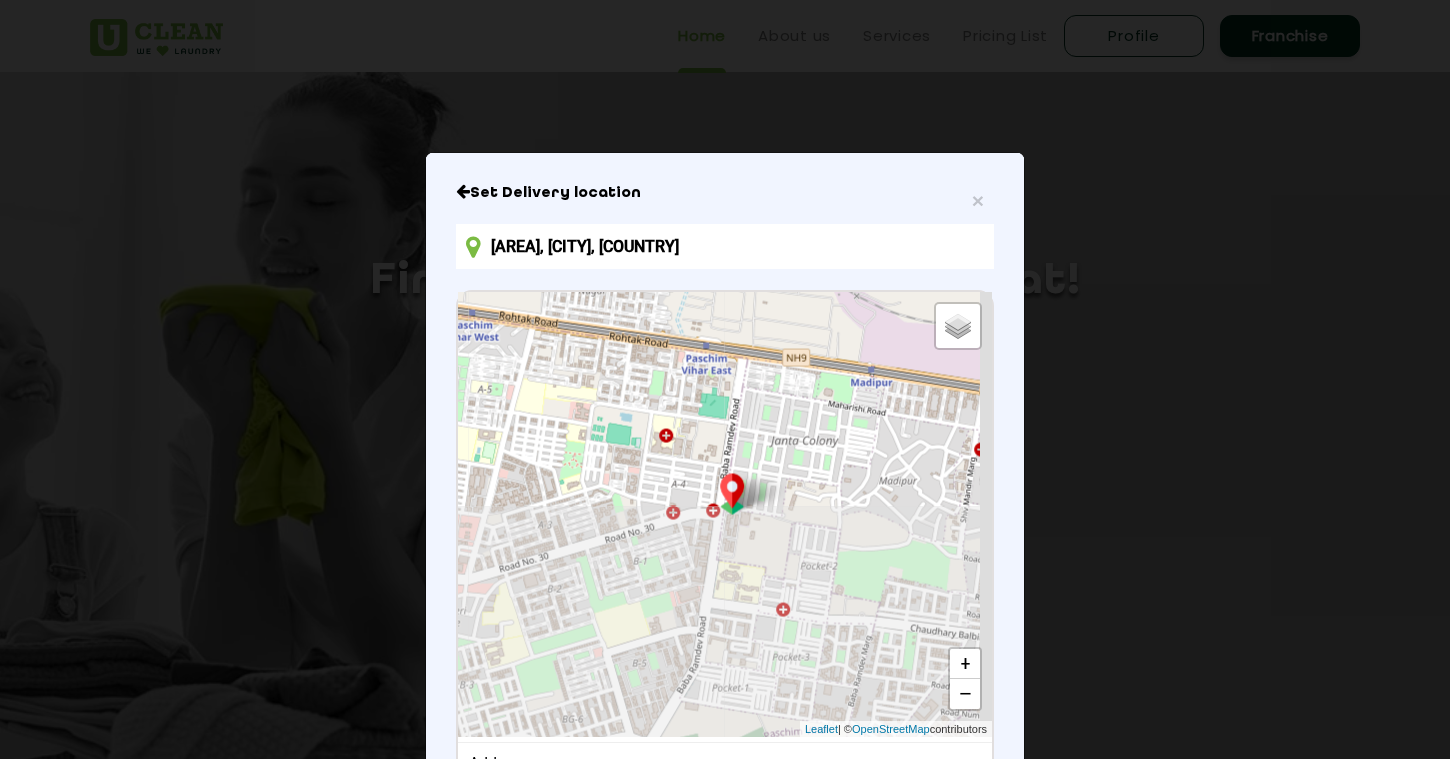click on "× Set Delivery location [AREA], [CITY], [COUNTRY] Default Satellite + − Leaflet | © OpenStreetMap contributors Address [AREA], [CITY], [COUNTRY] CONFIRM LOCATION" at bounding box center (725, 530) 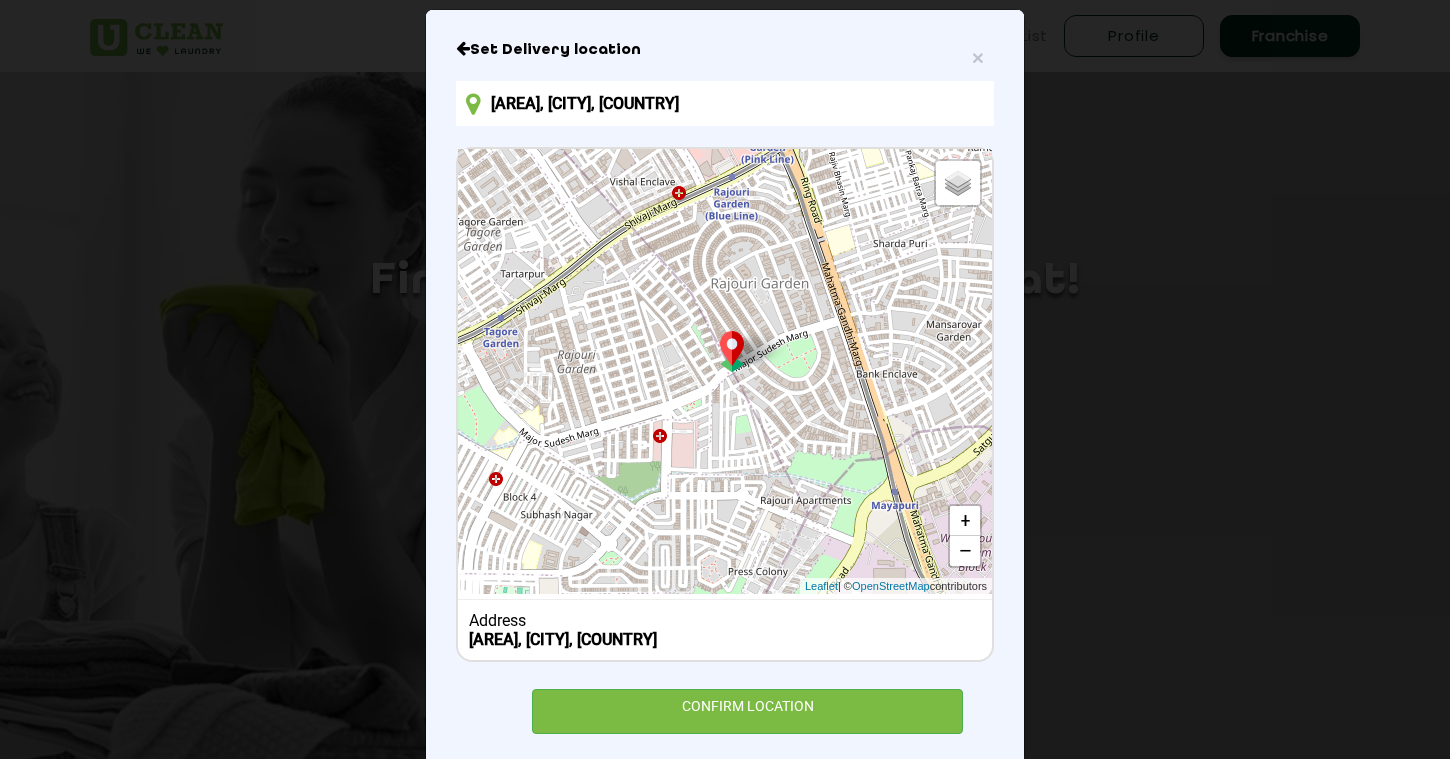 scroll, scrollTop: 161, scrollLeft: 0, axis: vertical 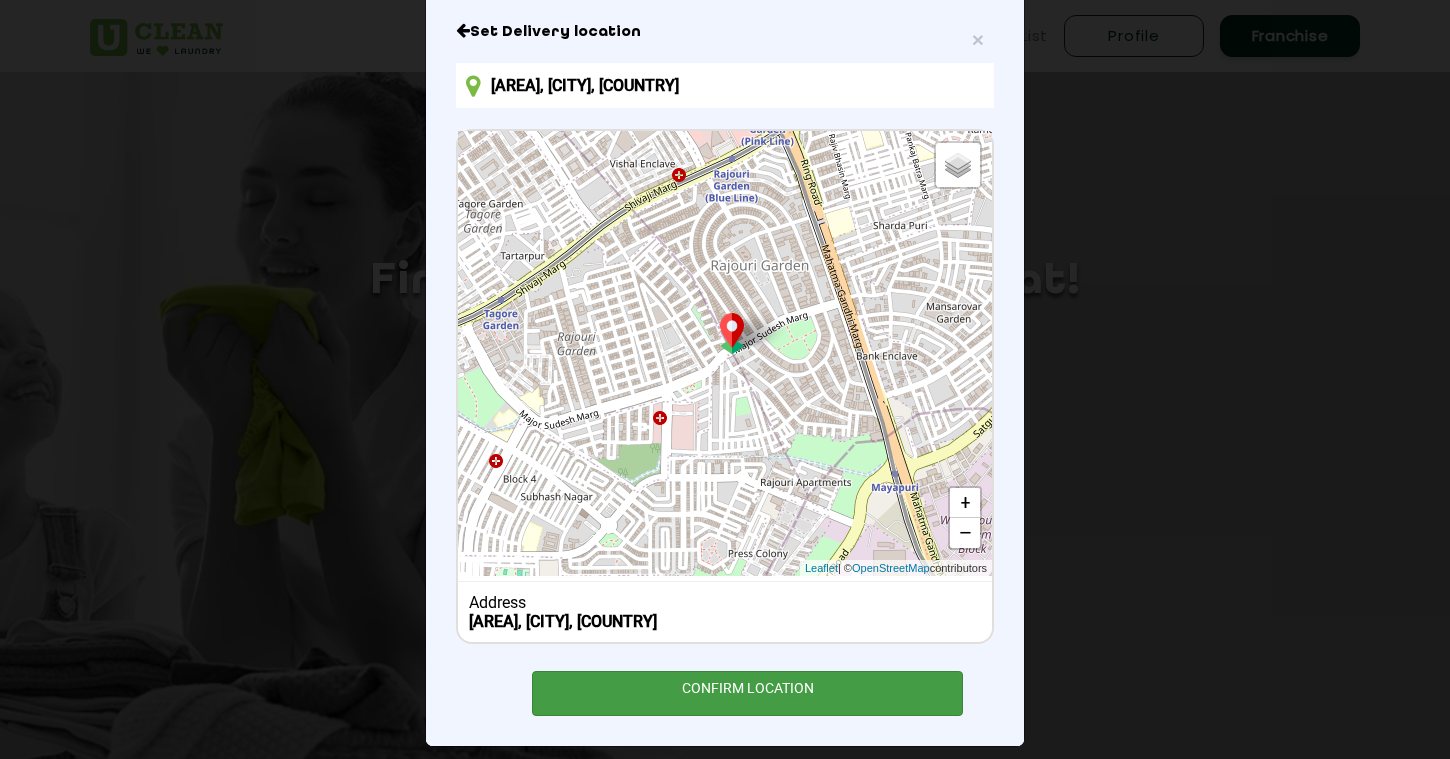 click on "CONFIRM LOCATION" at bounding box center (747, 693) 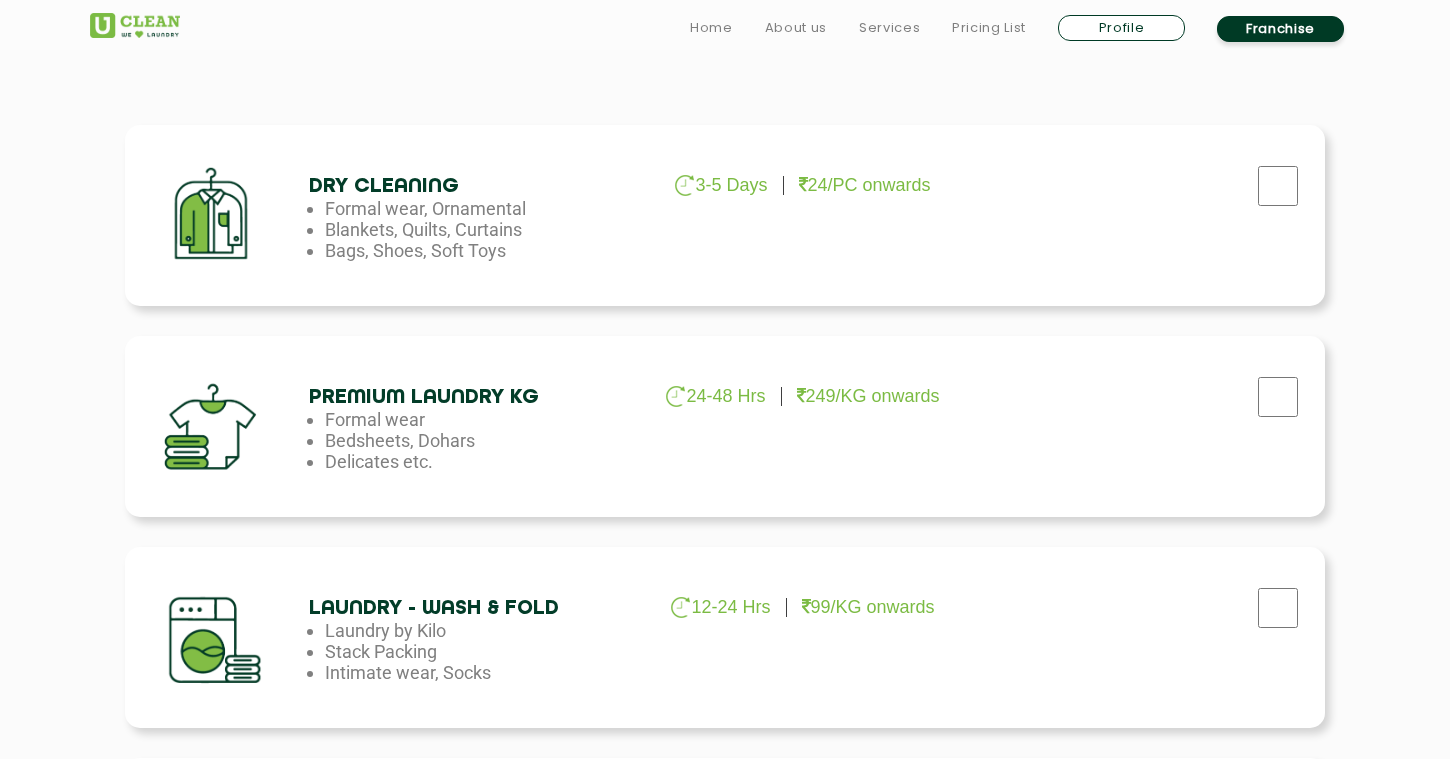 scroll, scrollTop: 657, scrollLeft: 0, axis: vertical 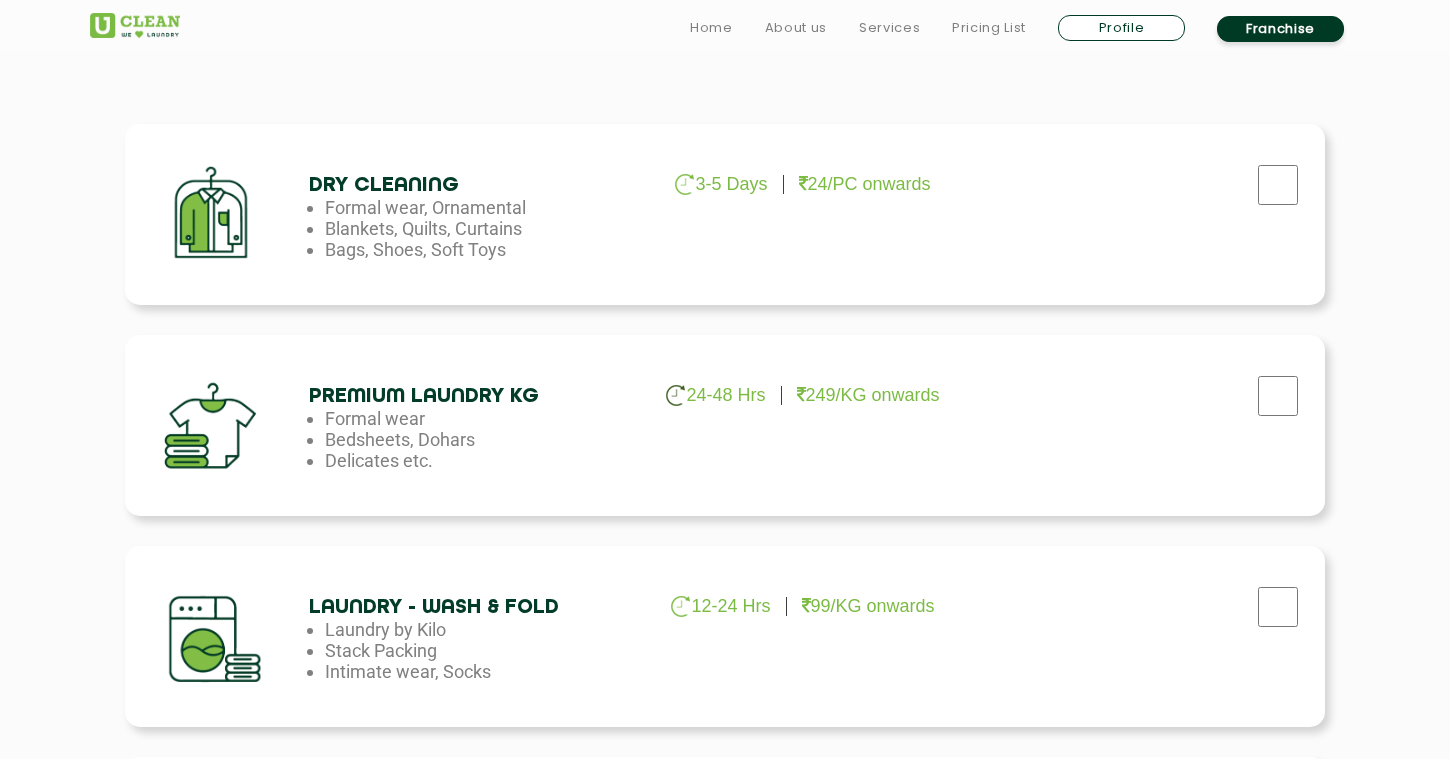 click at bounding box center [1278, 185] 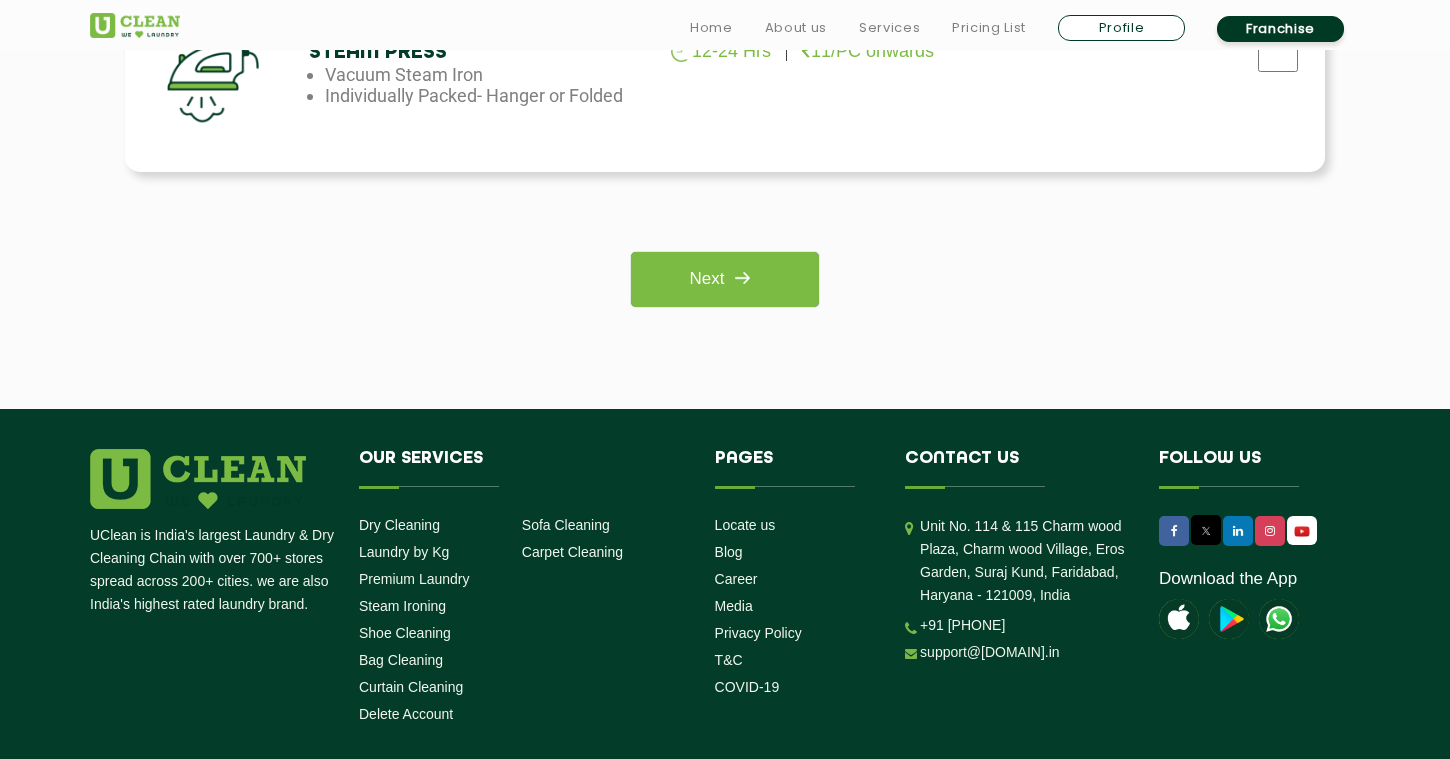 scroll, scrollTop: 1651, scrollLeft: 0, axis: vertical 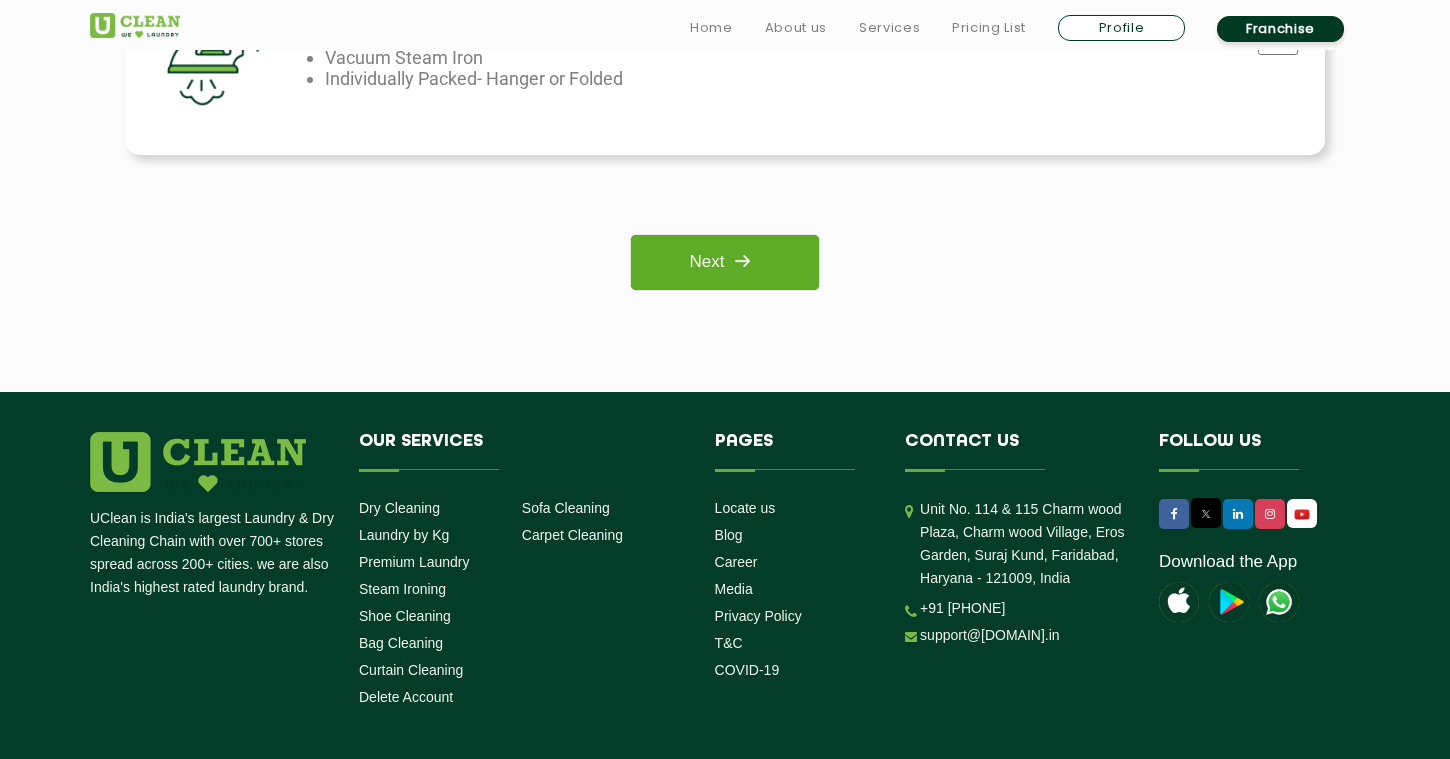 click at bounding box center [742, 261] 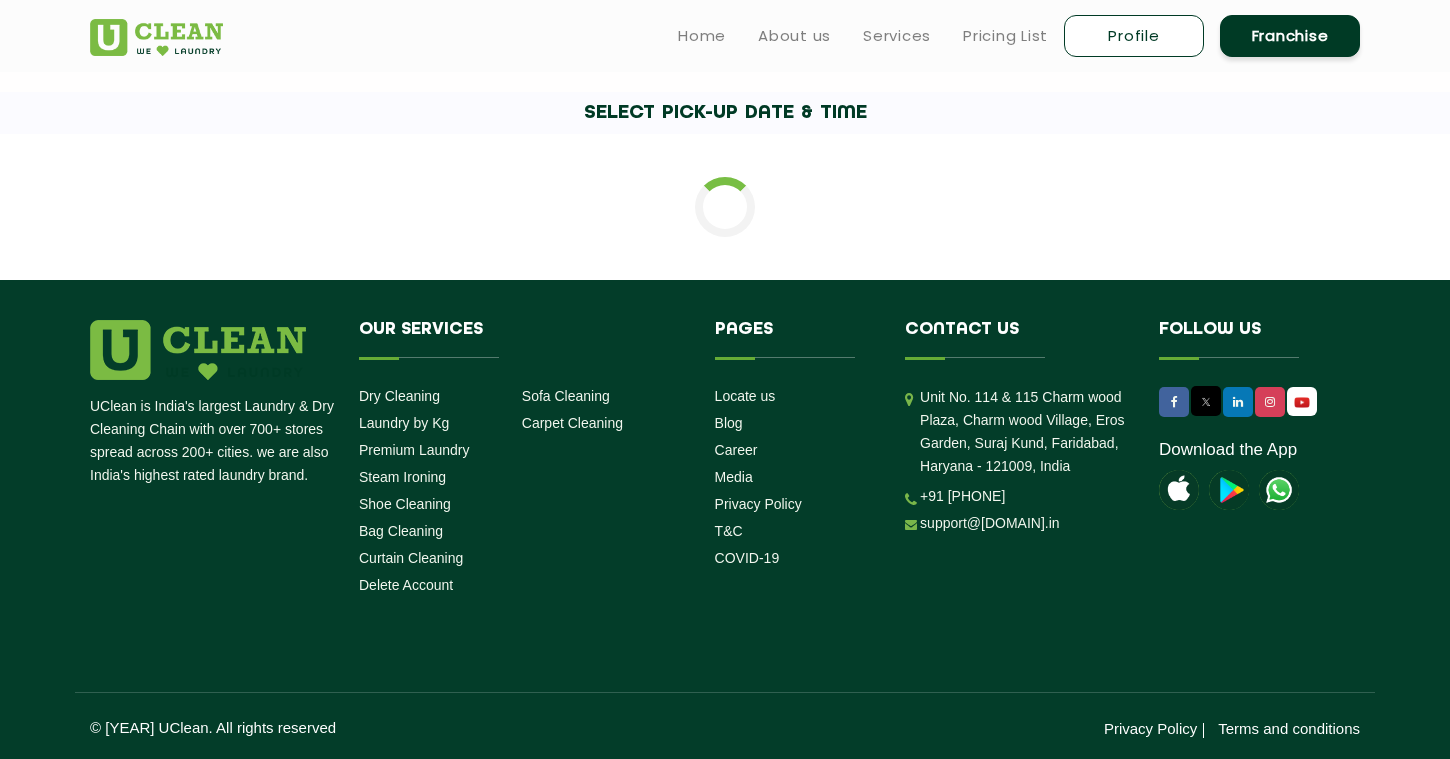 scroll, scrollTop: 0, scrollLeft: 0, axis: both 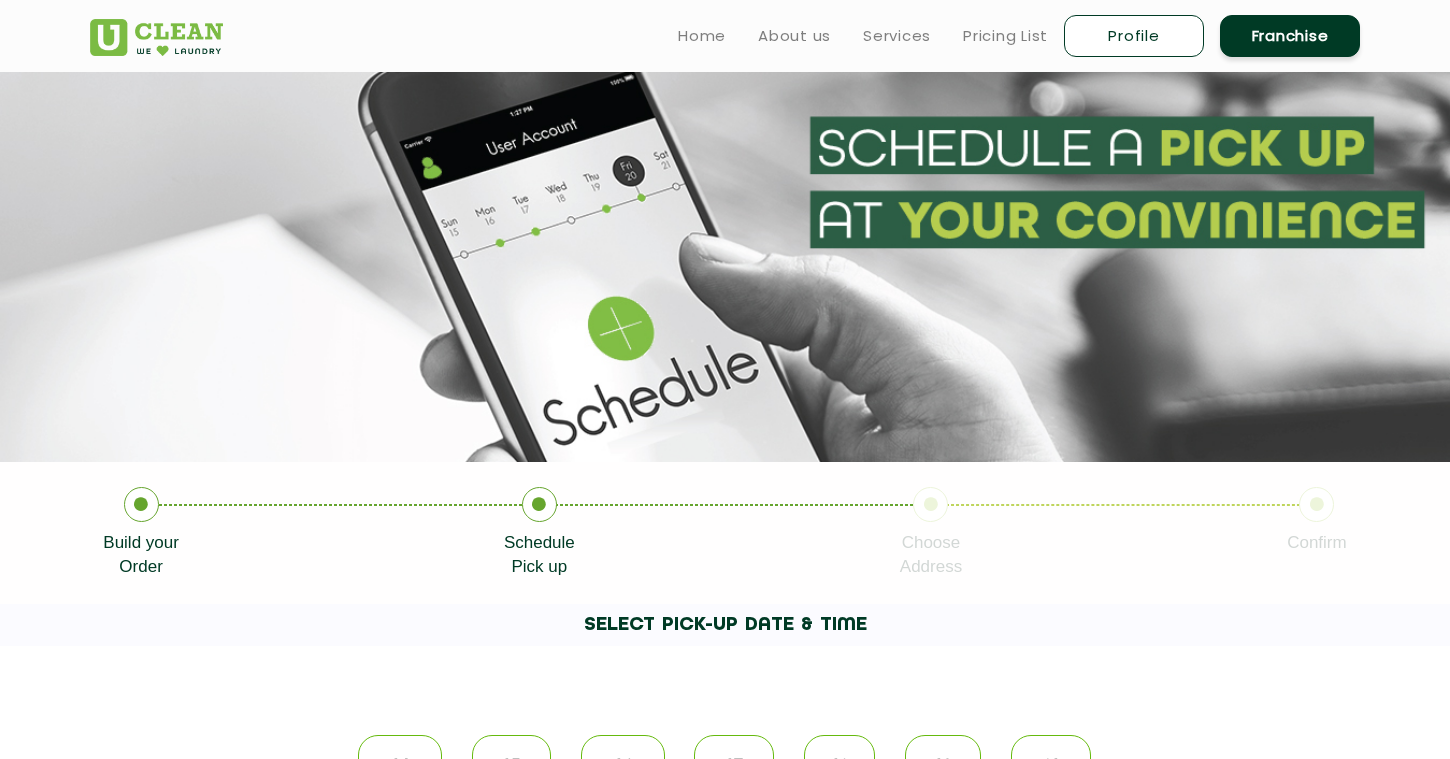 click on "SELECT PICK-UP DATE & TIME" 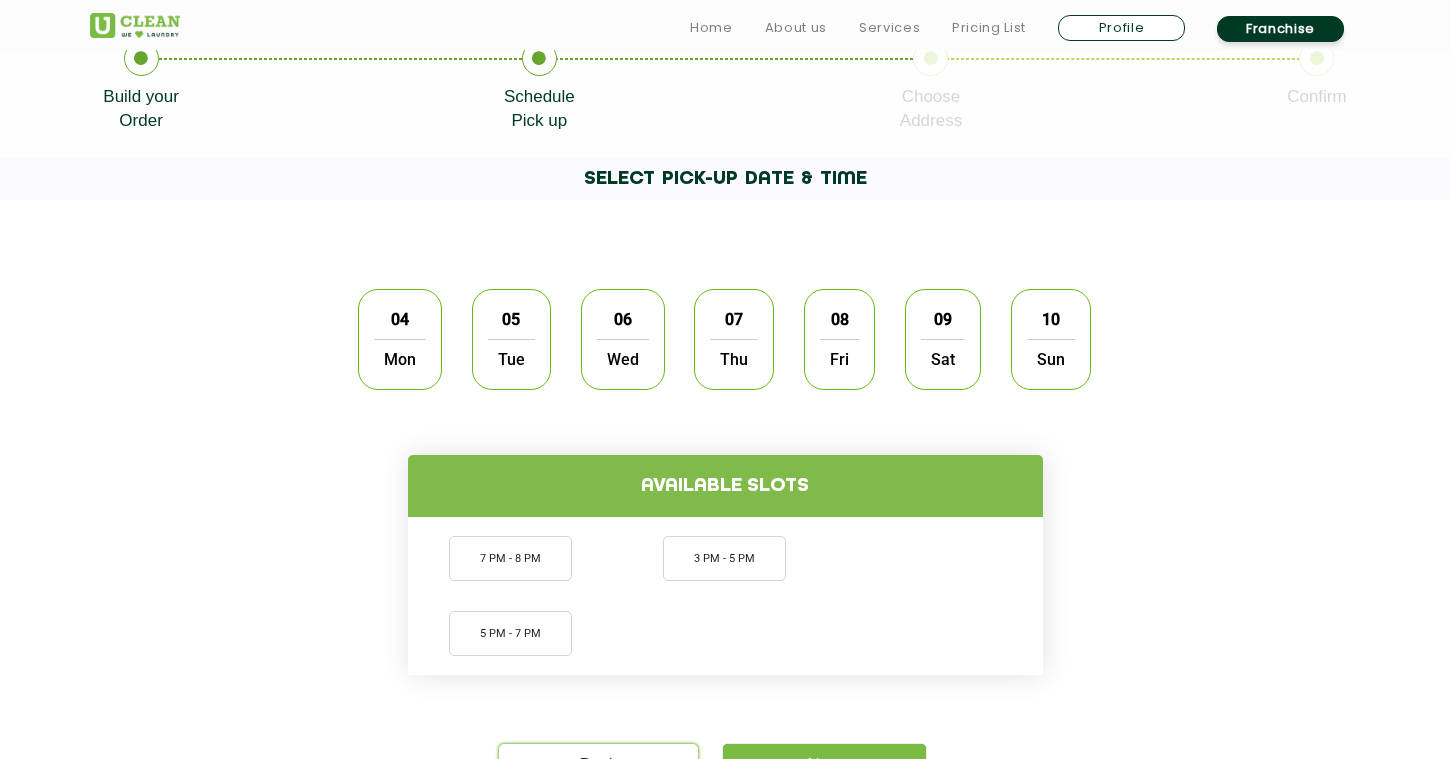 scroll, scrollTop: 454, scrollLeft: 0, axis: vertical 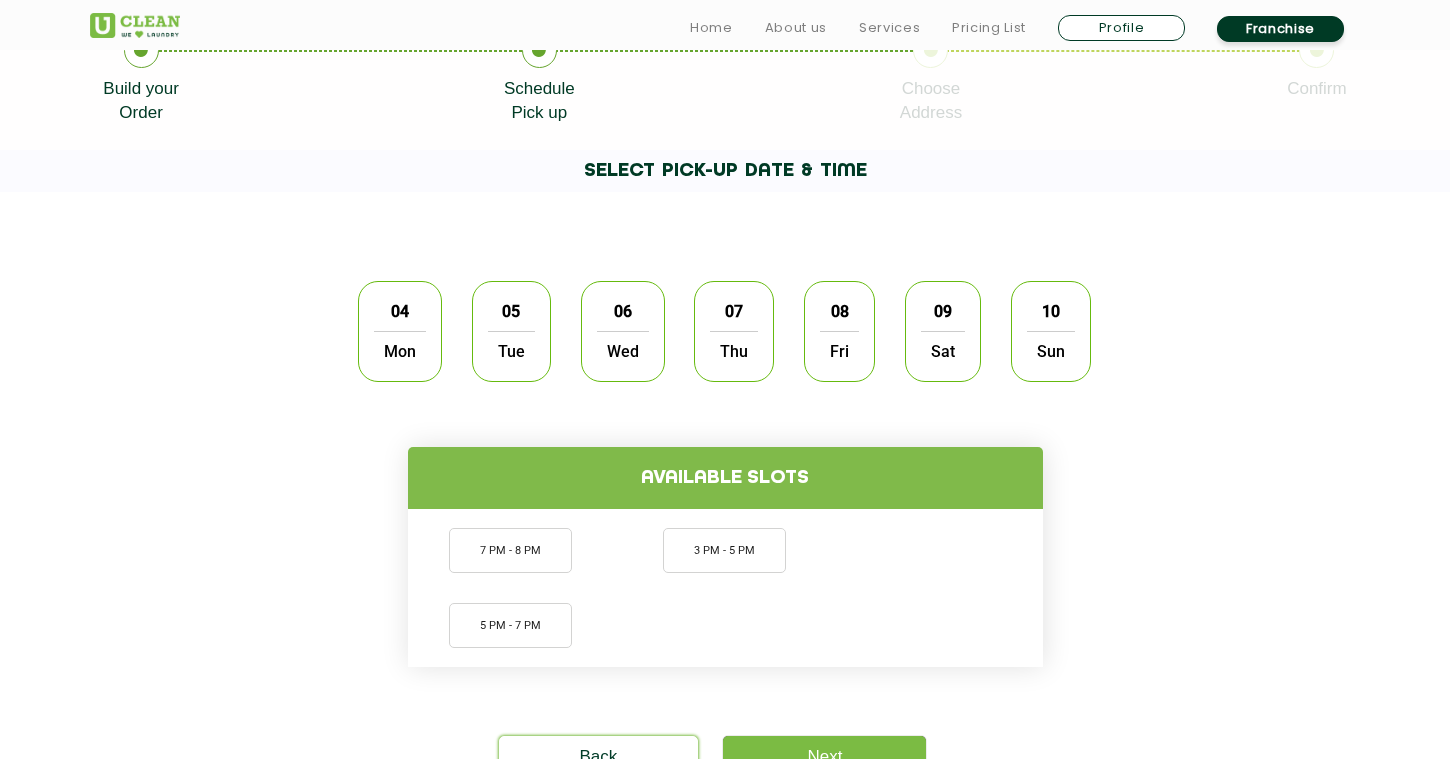 click on "Mon" 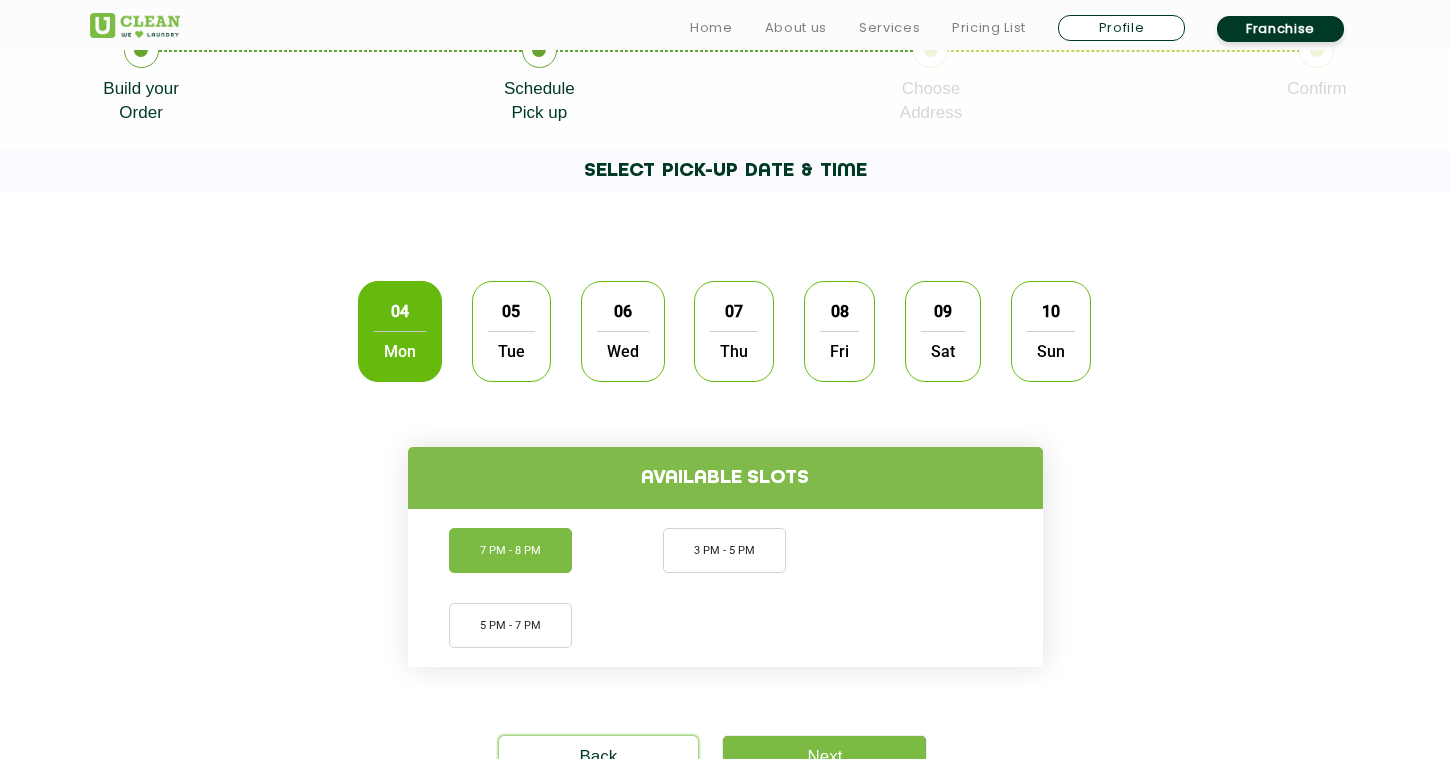 click on "7 PM - 8 PM" 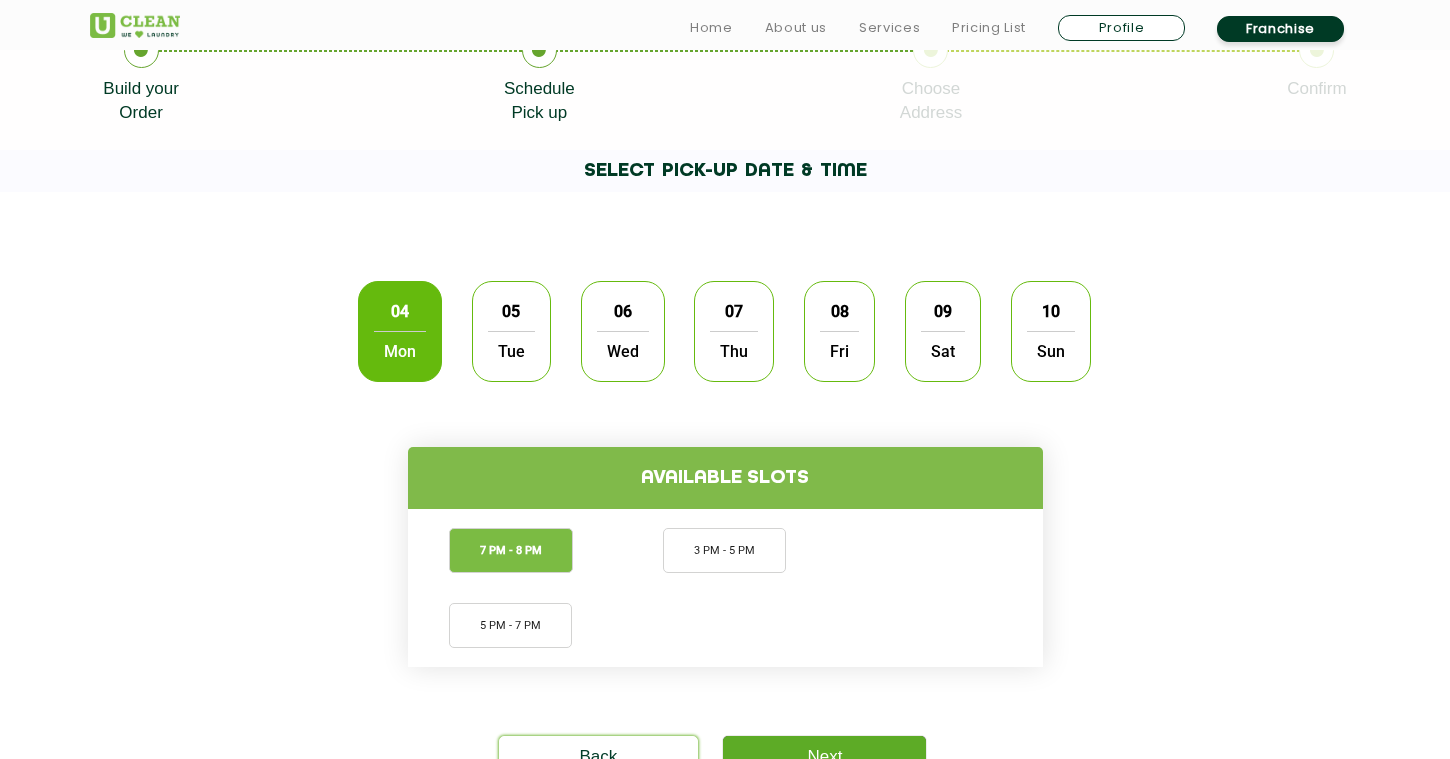 click on "Next" 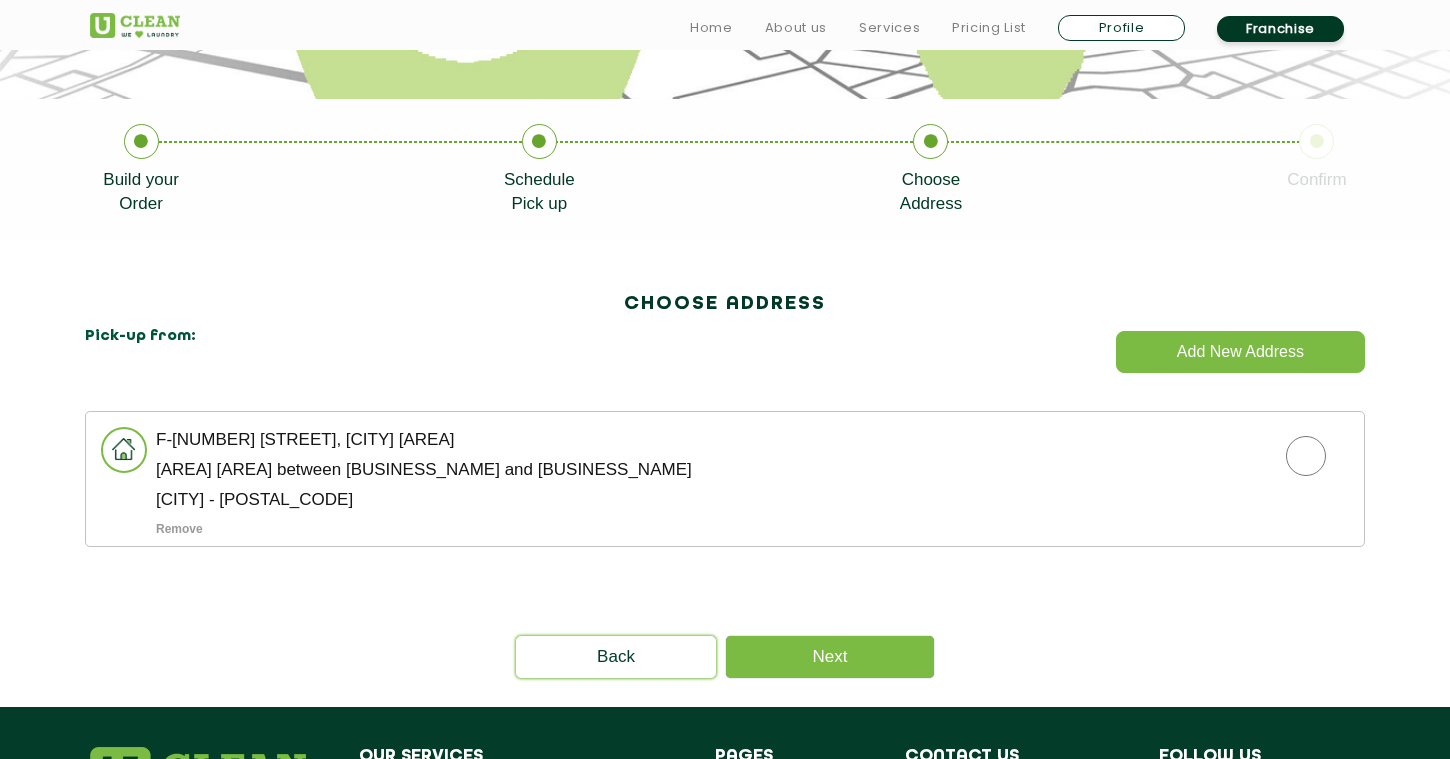 scroll, scrollTop: 393, scrollLeft: 0, axis: vertical 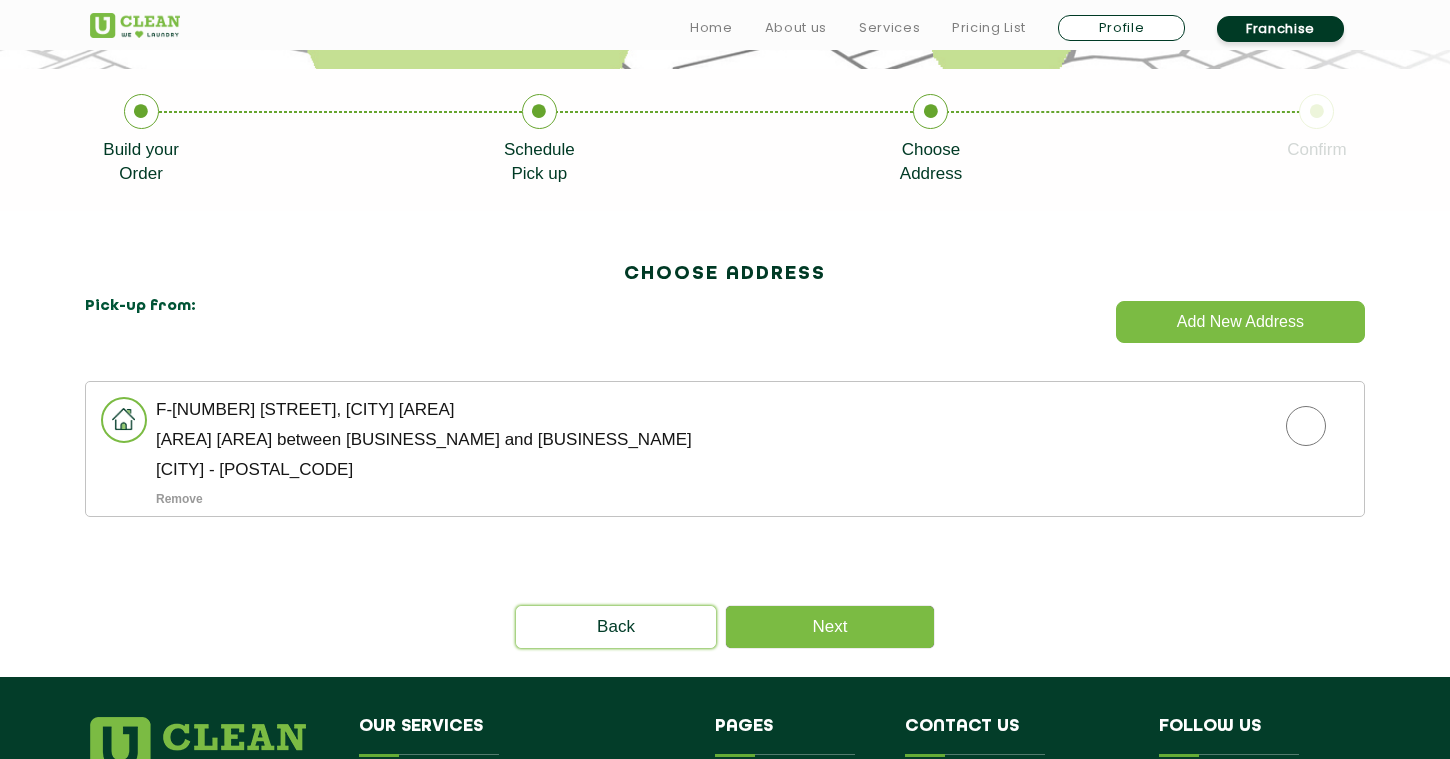 click on "F-[NUMBER] [STREET], [CITY] [AREA], [CITY] - [POSTAL_CODE] Remove" 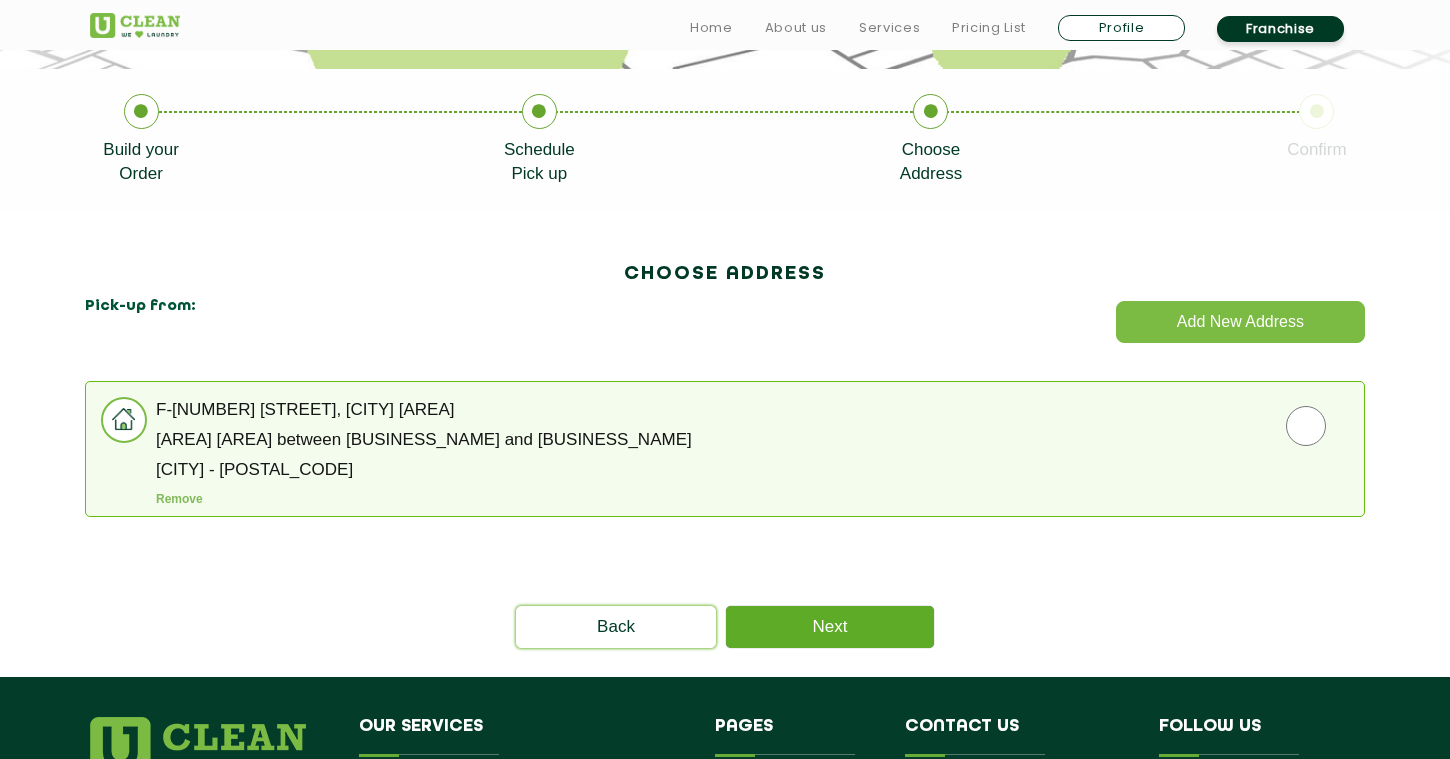 click on "Next" 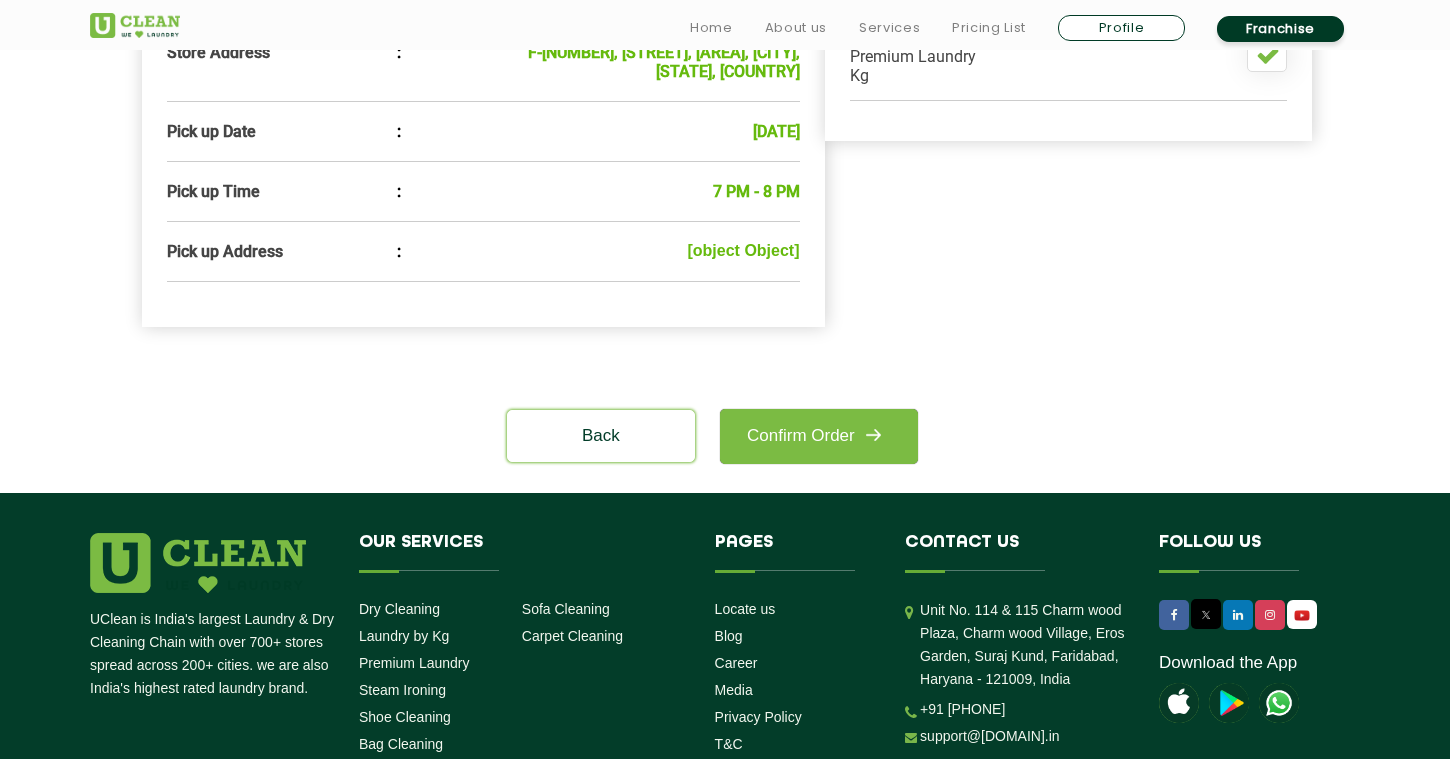 scroll, scrollTop: 759, scrollLeft: 0, axis: vertical 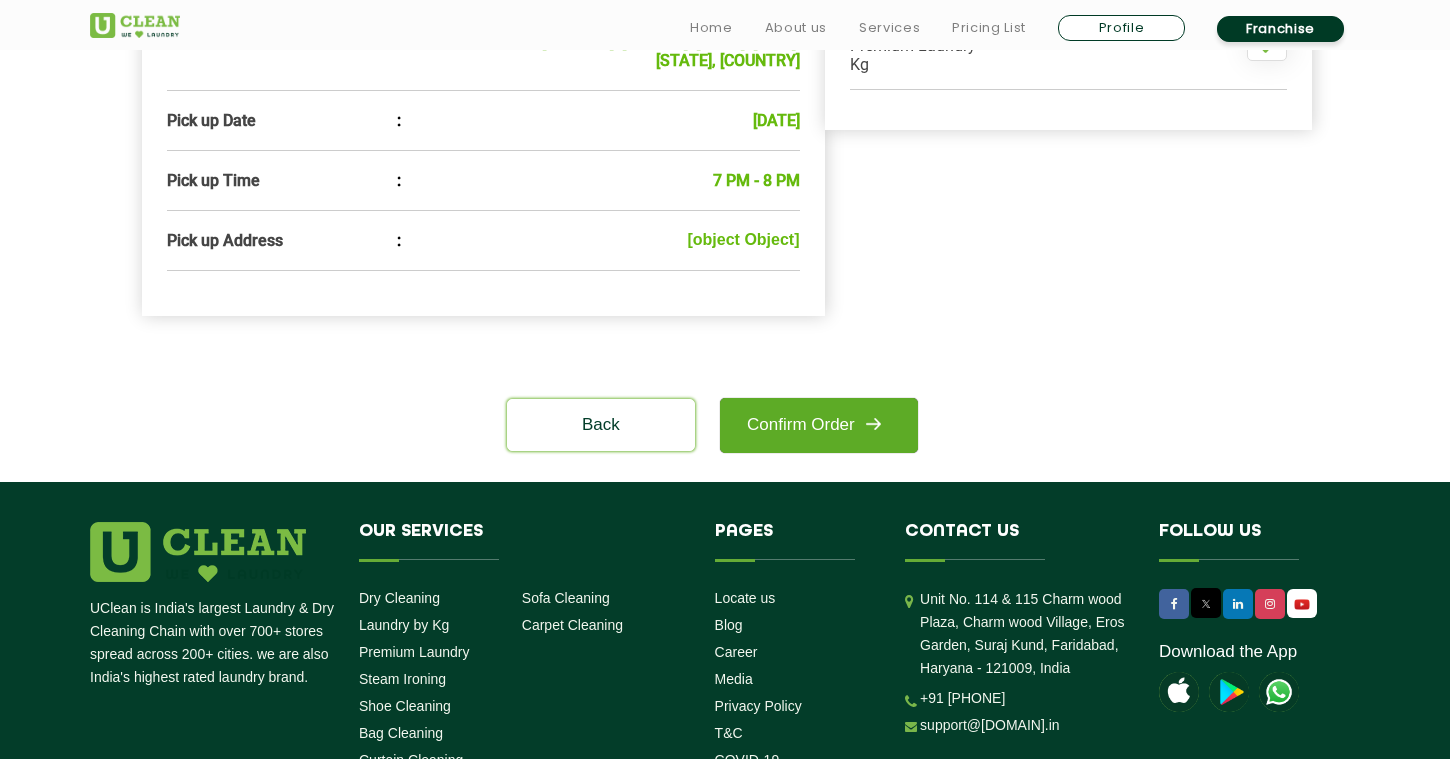 click 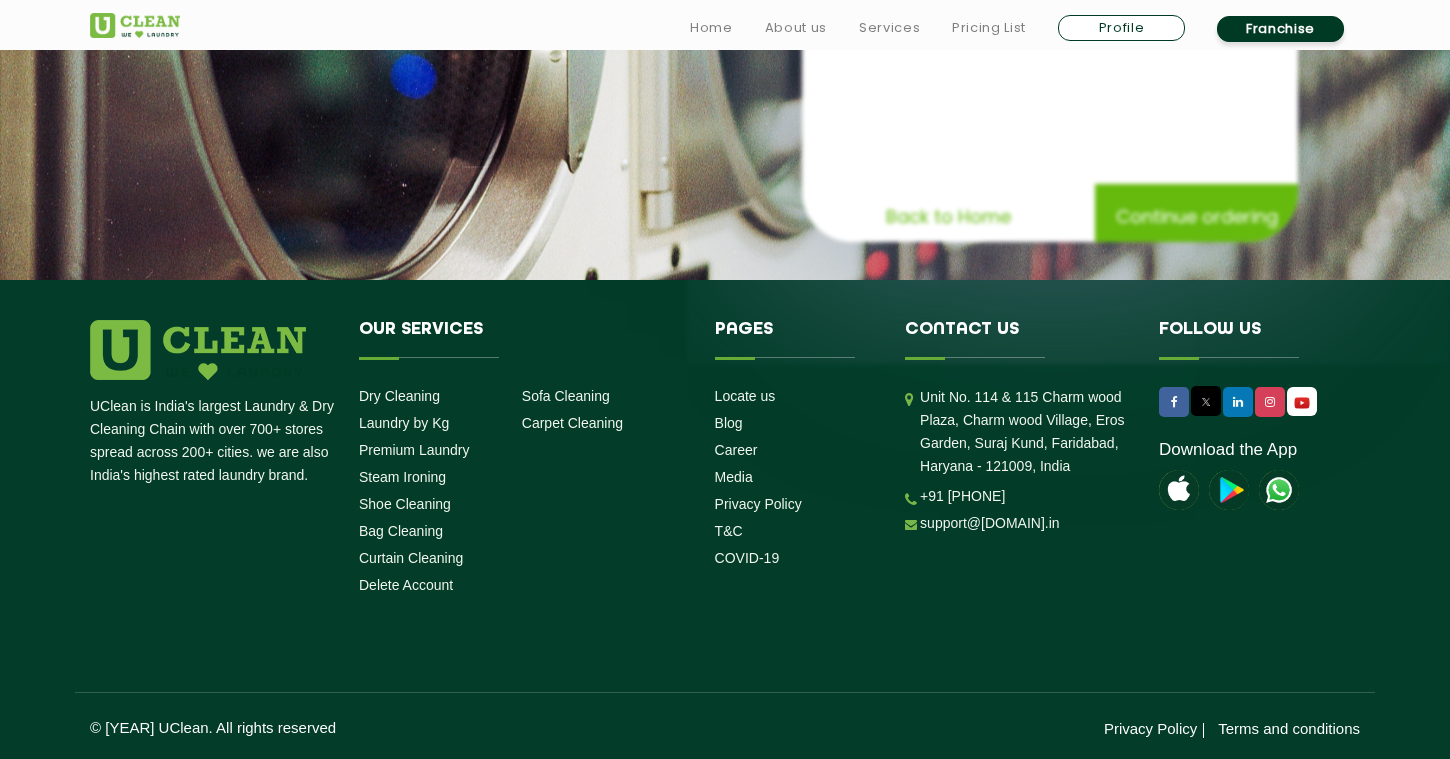 scroll, scrollTop: 0, scrollLeft: 0, axis: both 